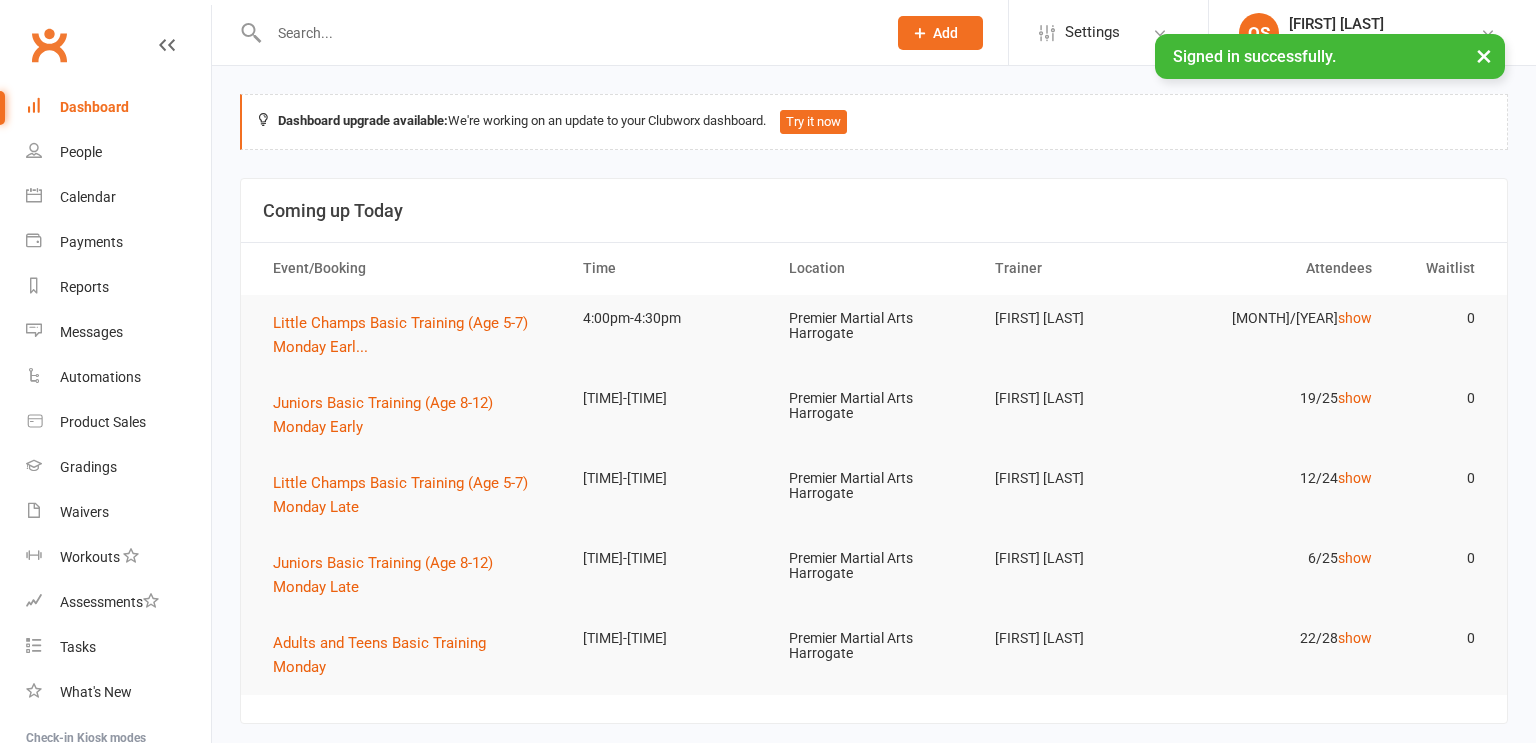 scroll, scrollTop: 0, scrollLeft: 0, axis: both 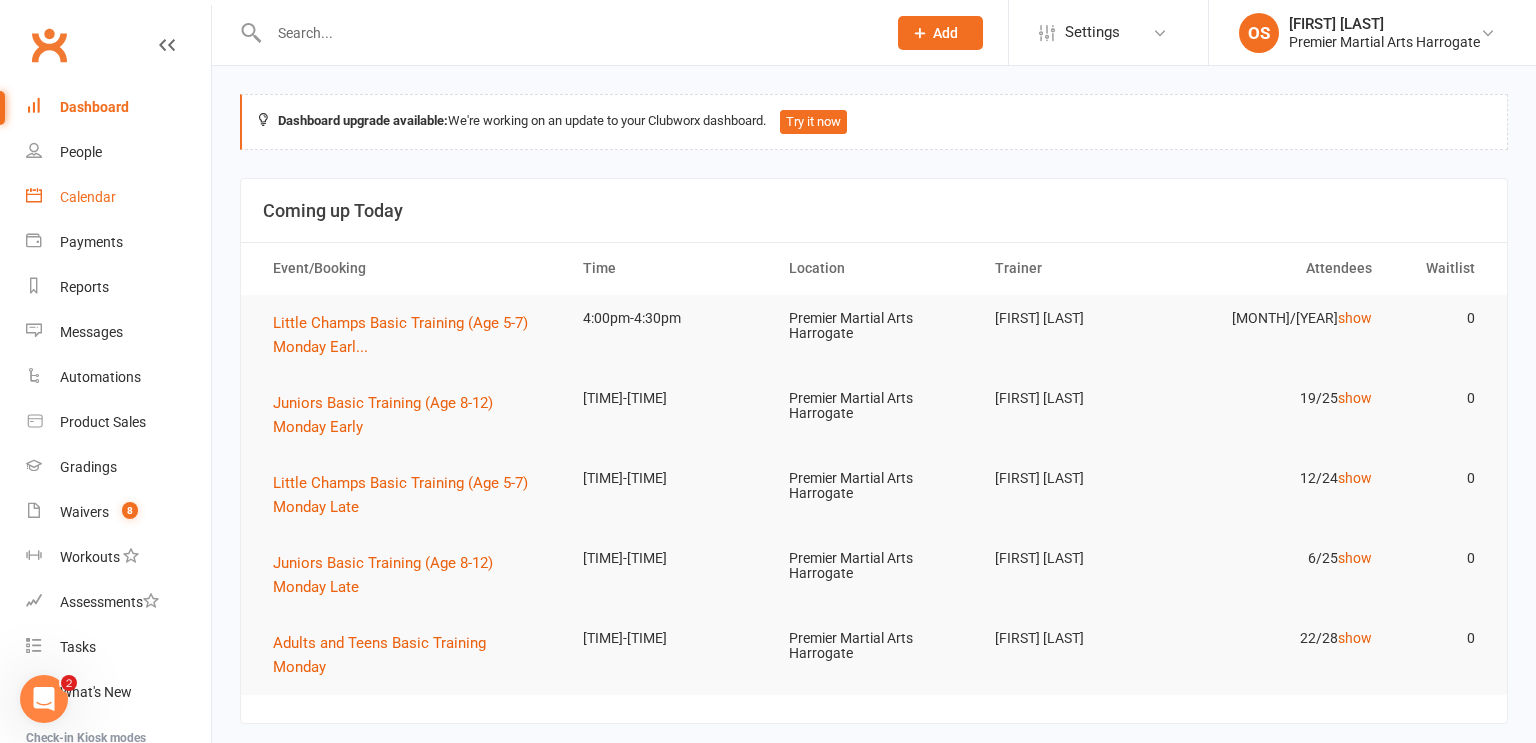 click on "Calendar" at bounding box center (118, 197) 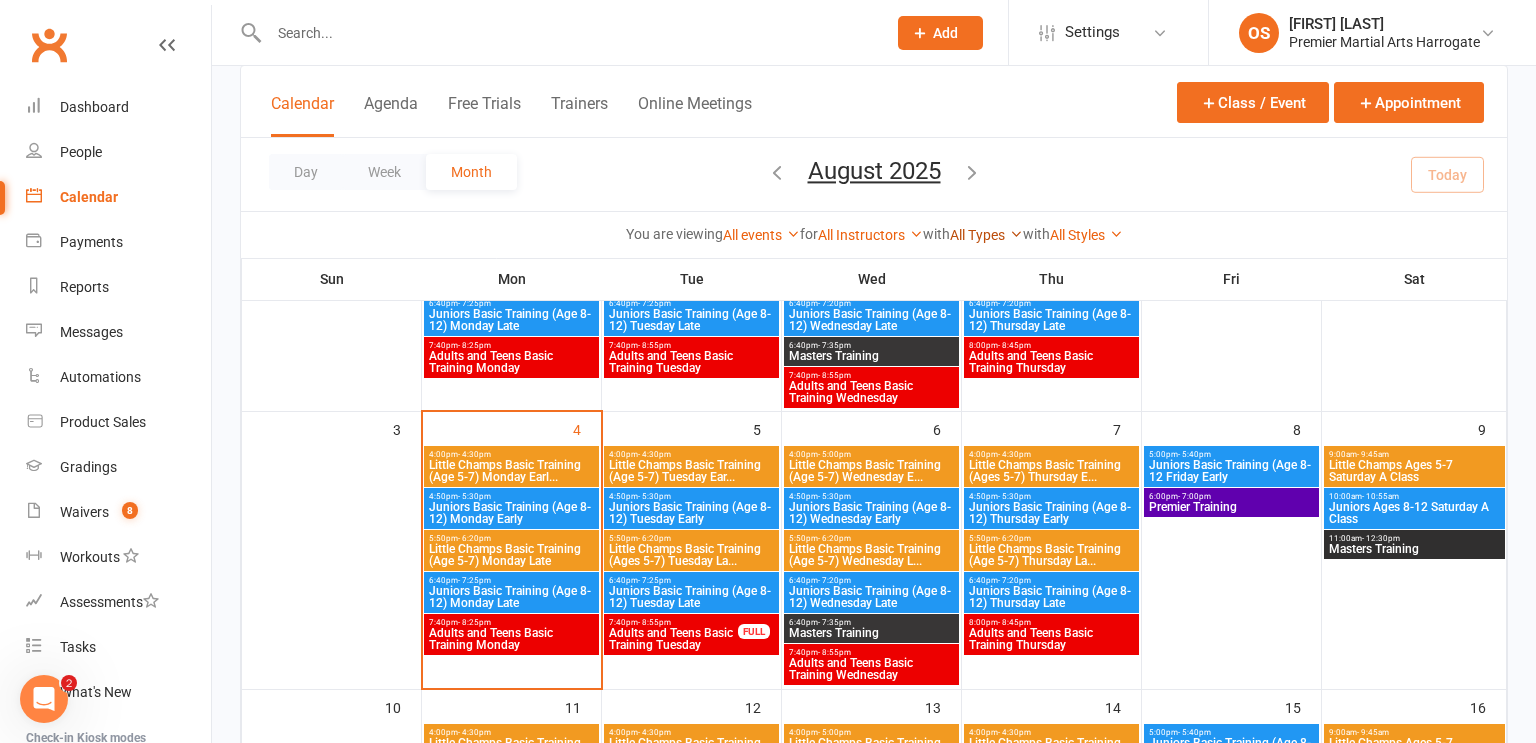 scroll, scrollTop: 290, scrollLeft: 0, axis: vertical 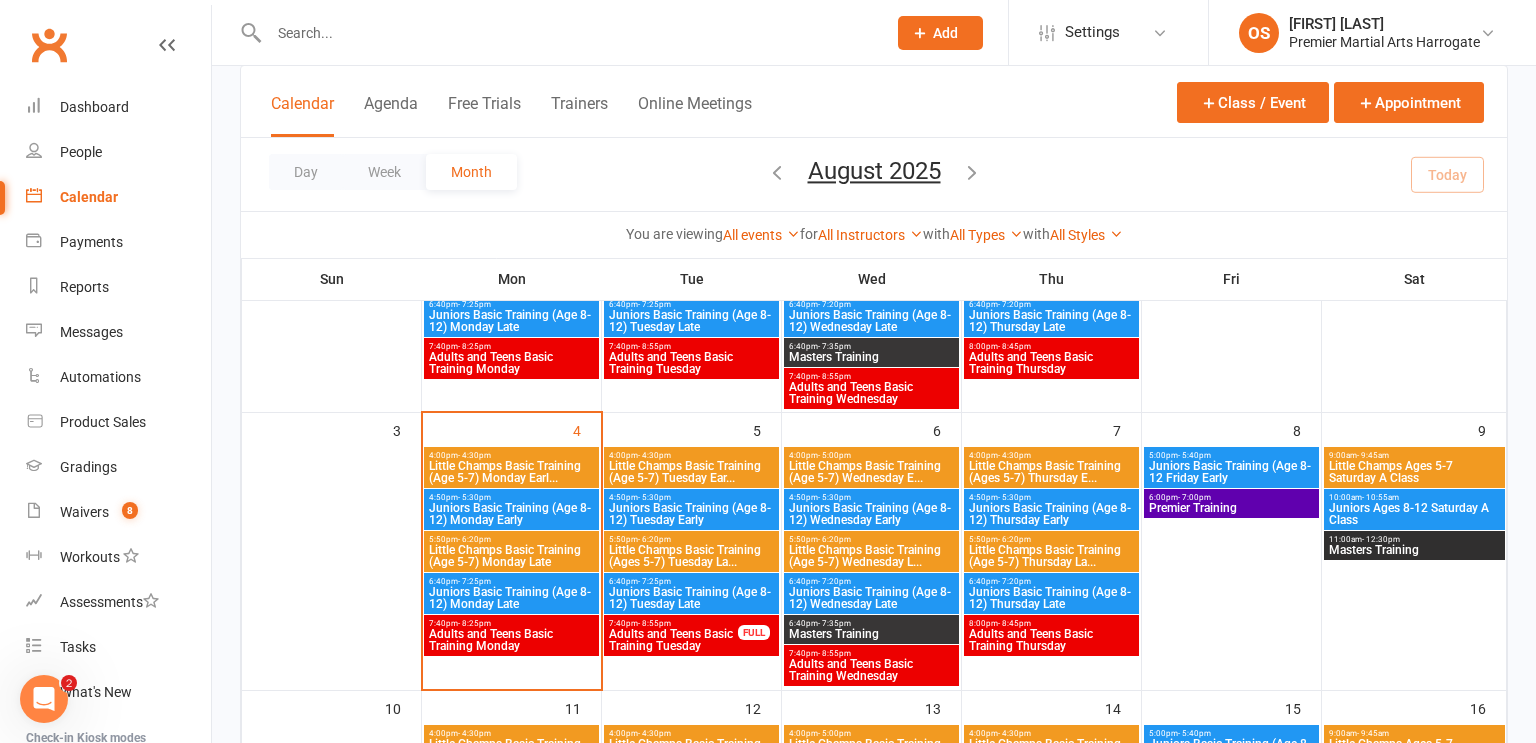 click at bounding box center (567, 33) 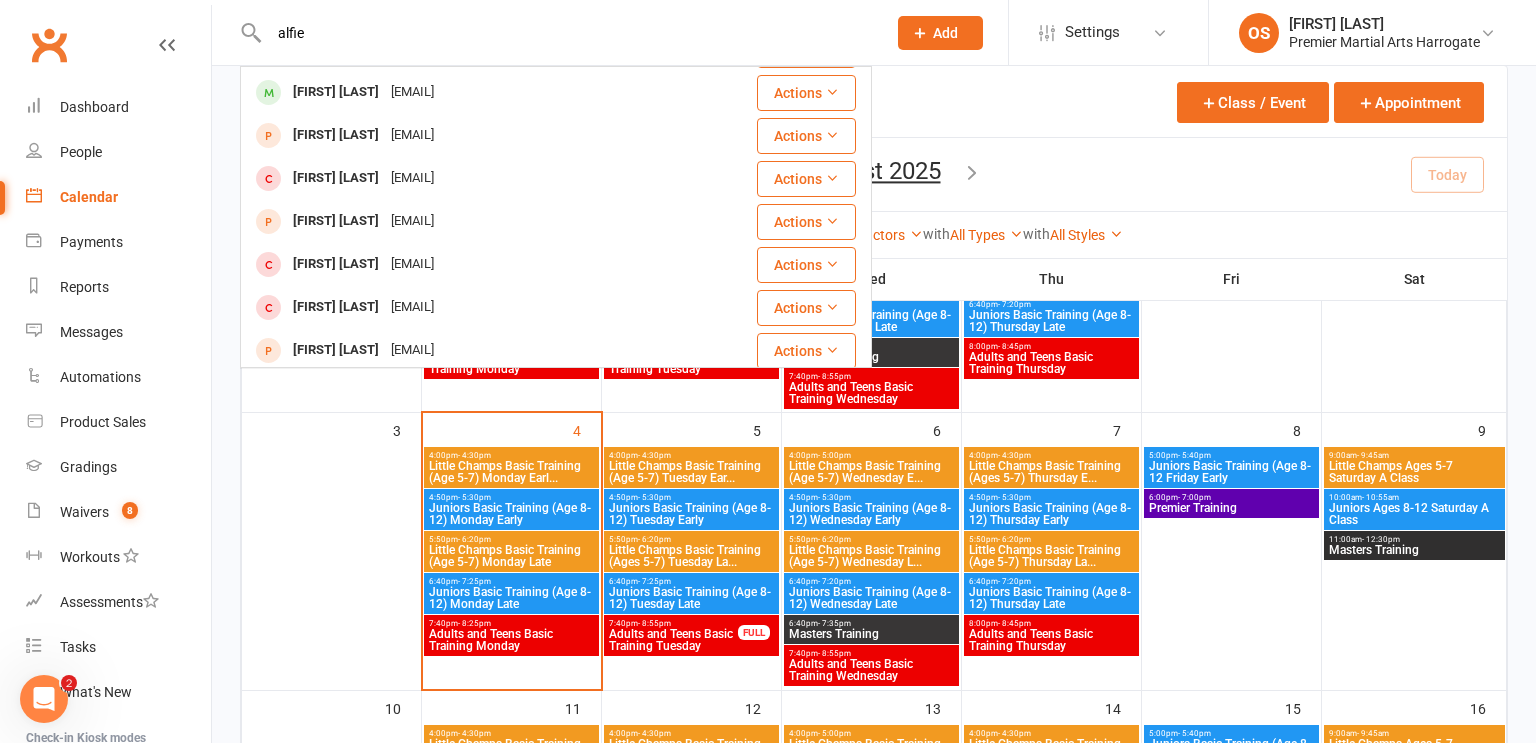 scroll, scrollTop: 344, scrollLeft: 0, axis: vertical 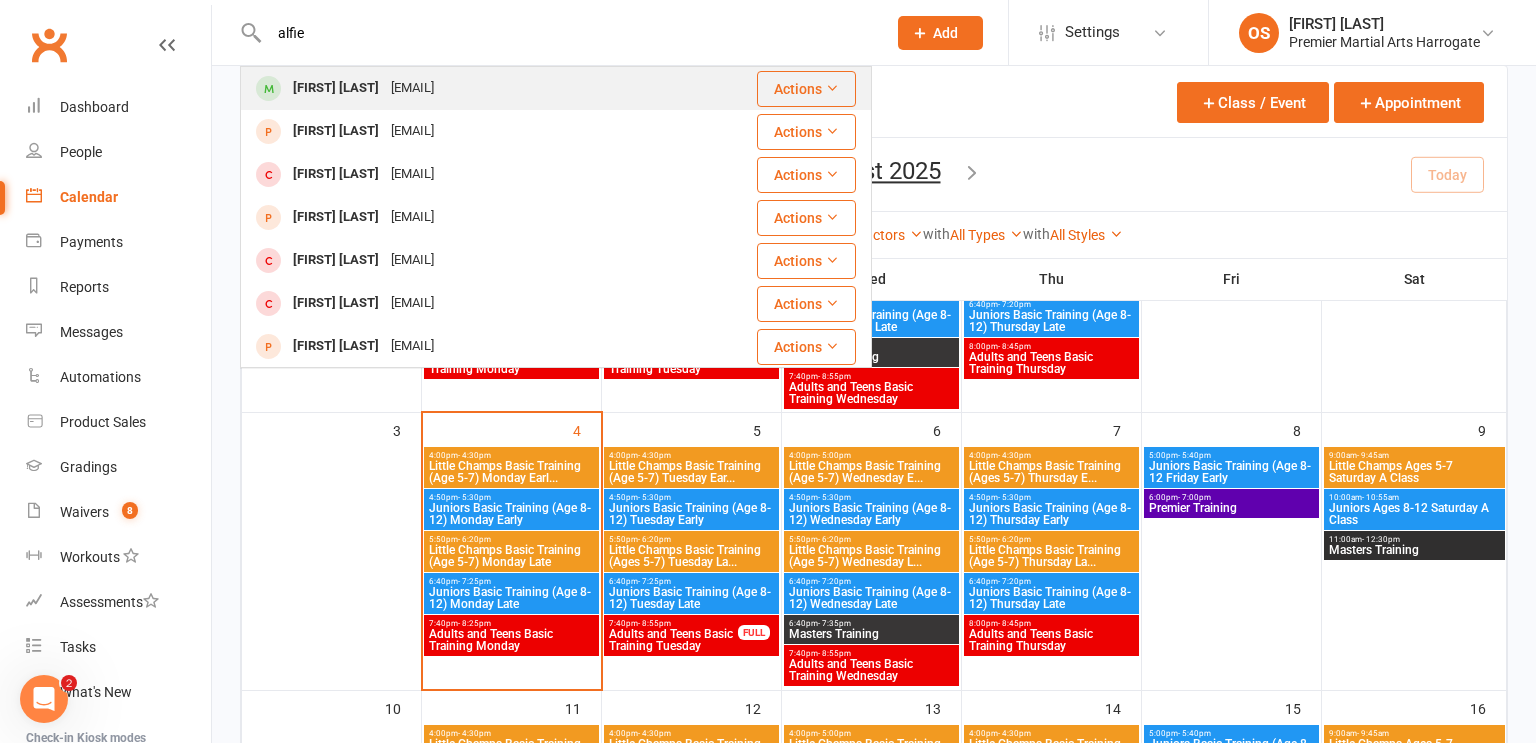 type on "alfie" 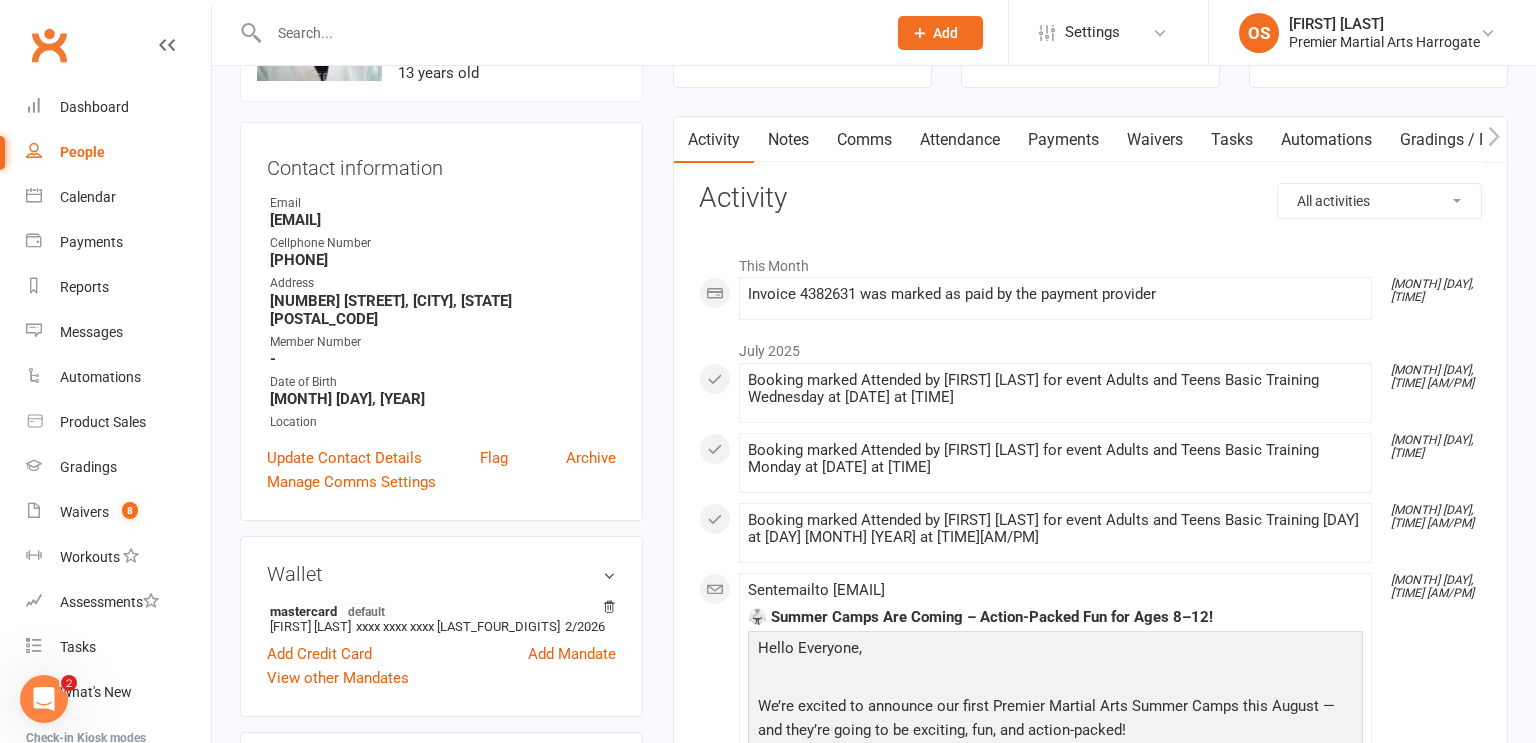 scroll, scrollTop: 157, scrollLeft: 0, axis: vertical 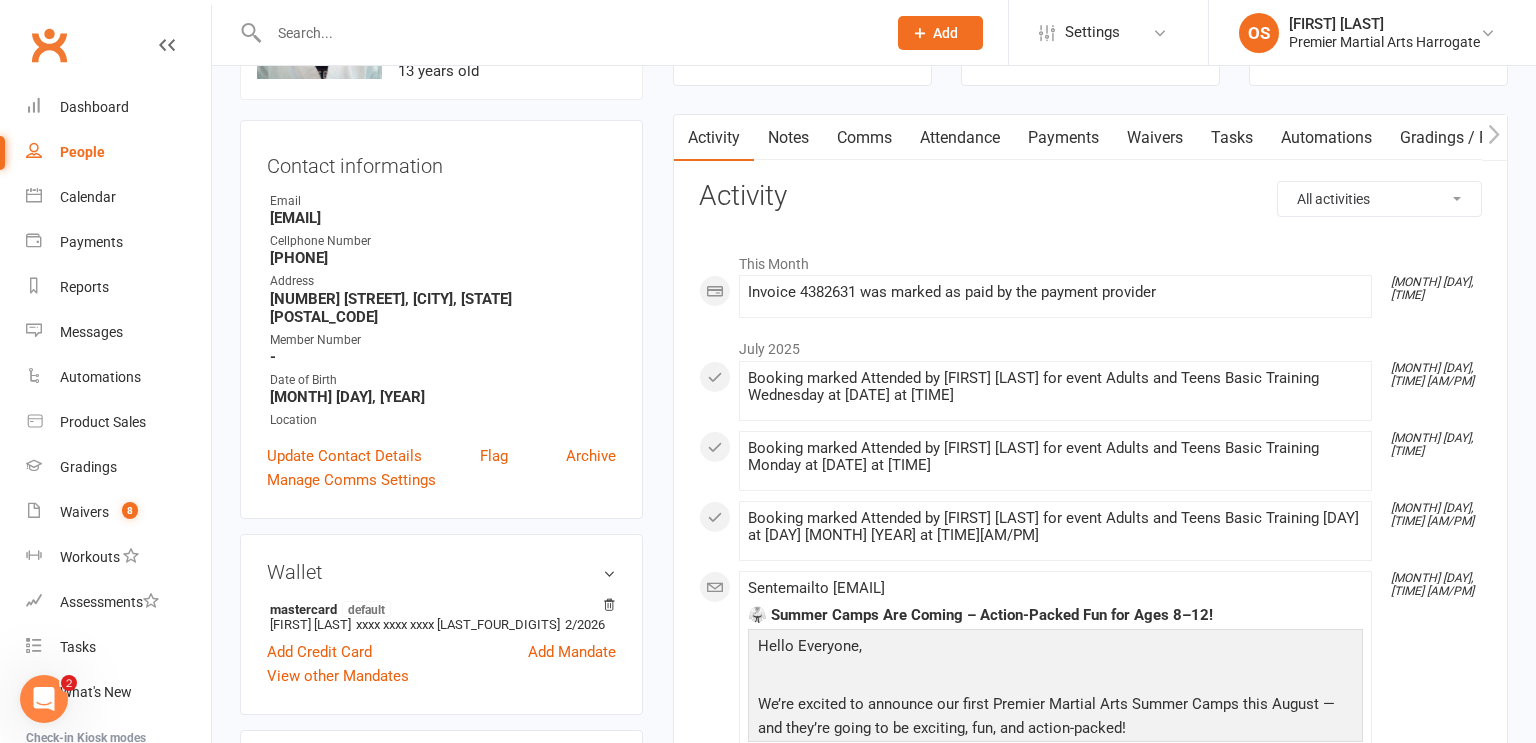click on "Waivers" at bounding box center [1155, 138] 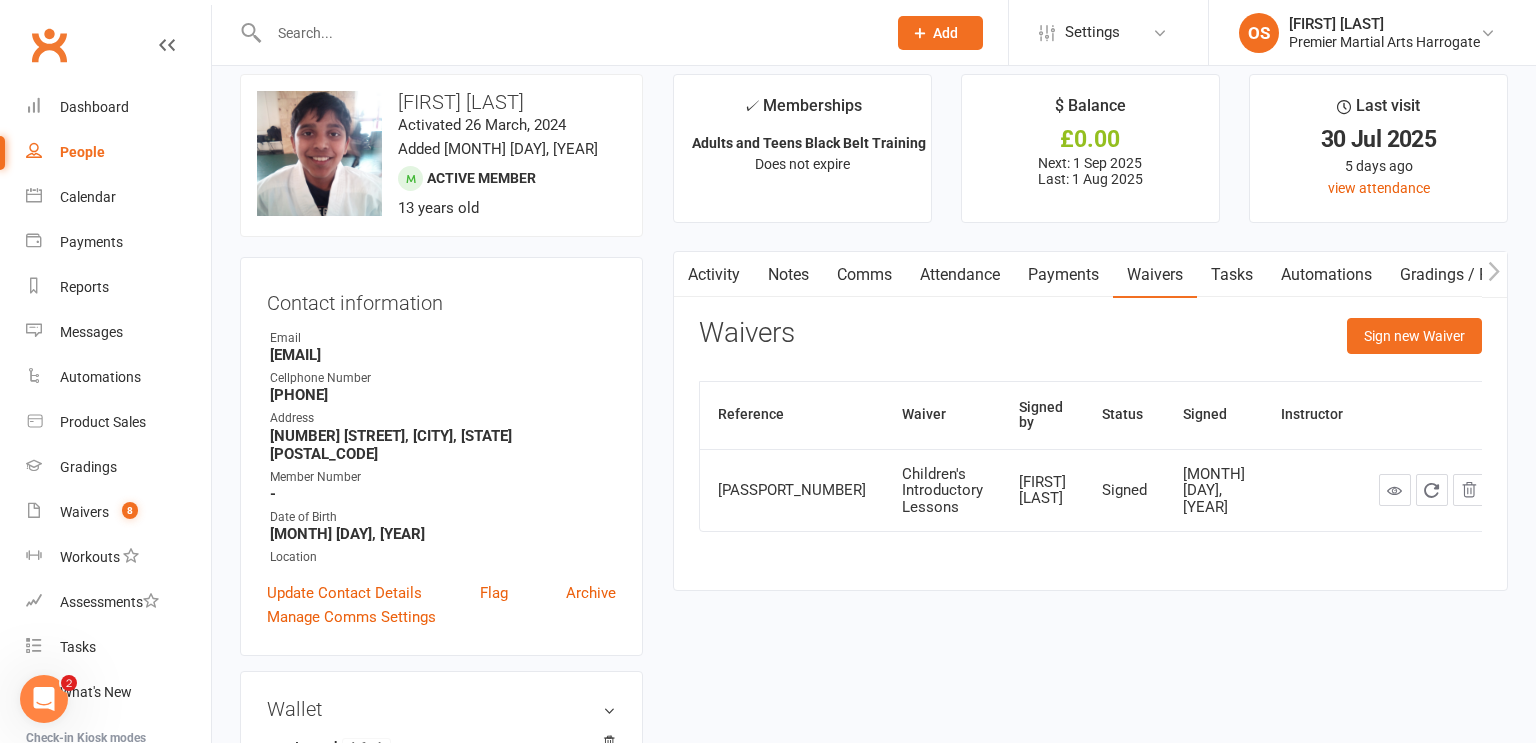 scroll, scrollTop: 0, scrollLeft: 0, axis: both 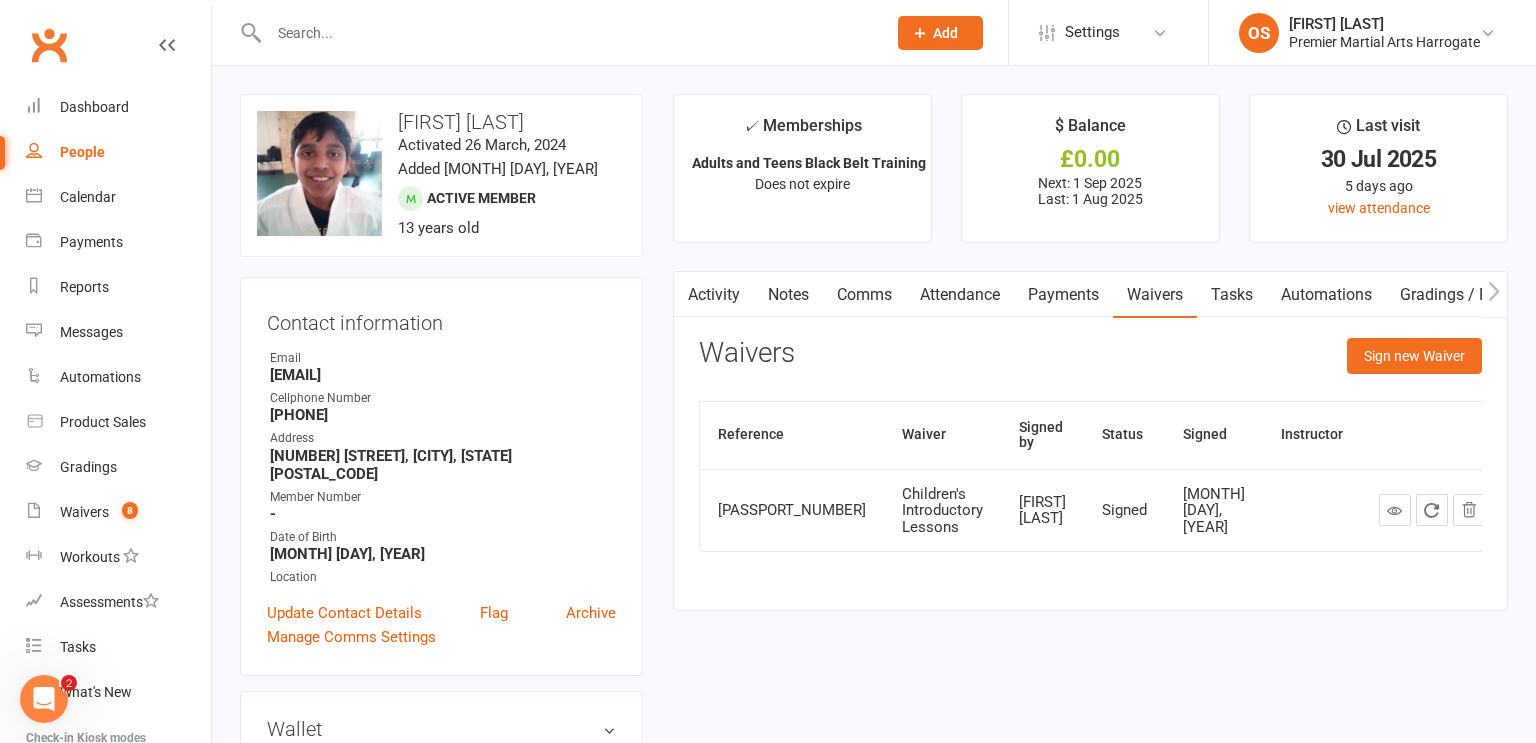 click on "Payments" at bounding box center [1063, 295] 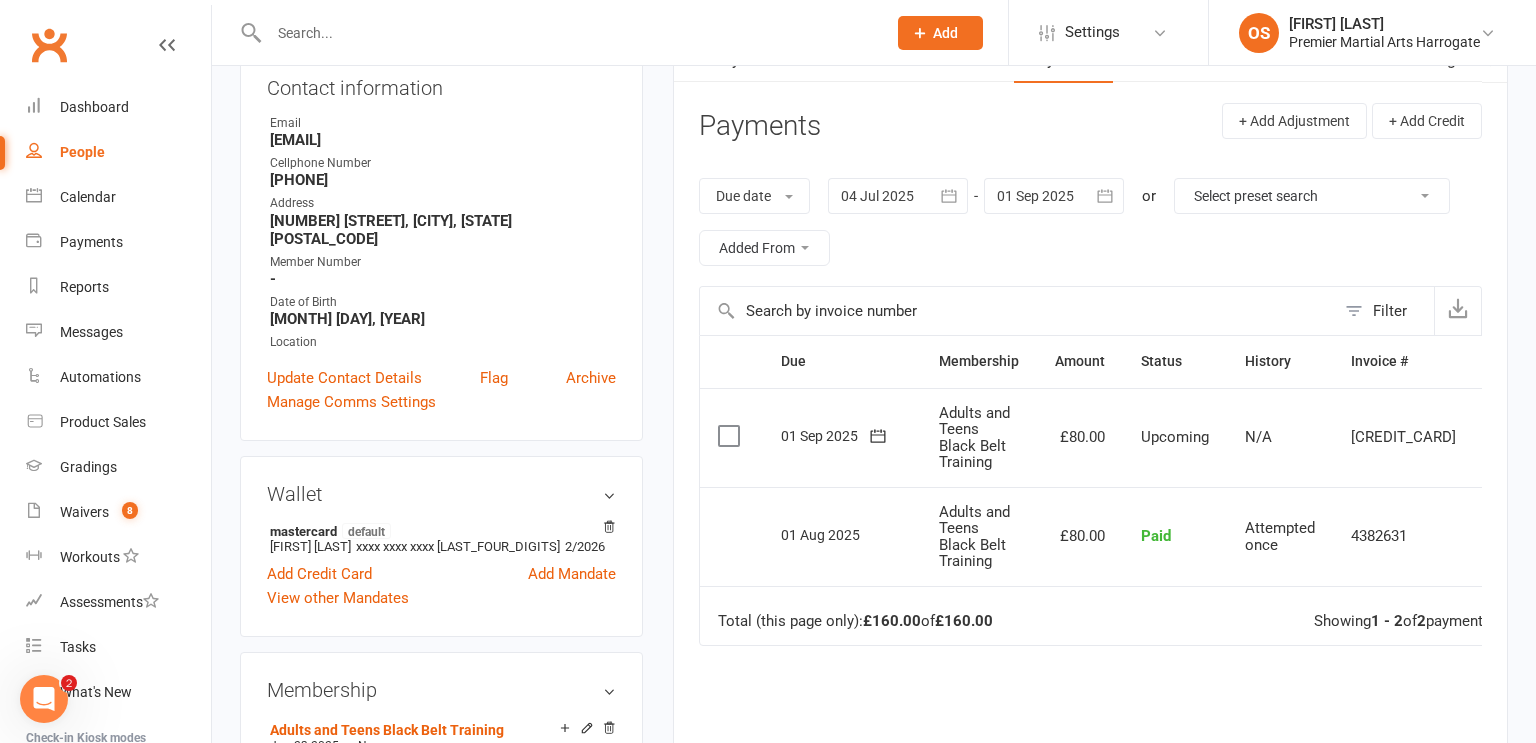 scroll, scrollTop: 237, scrollLeft: 0, axis: vertical 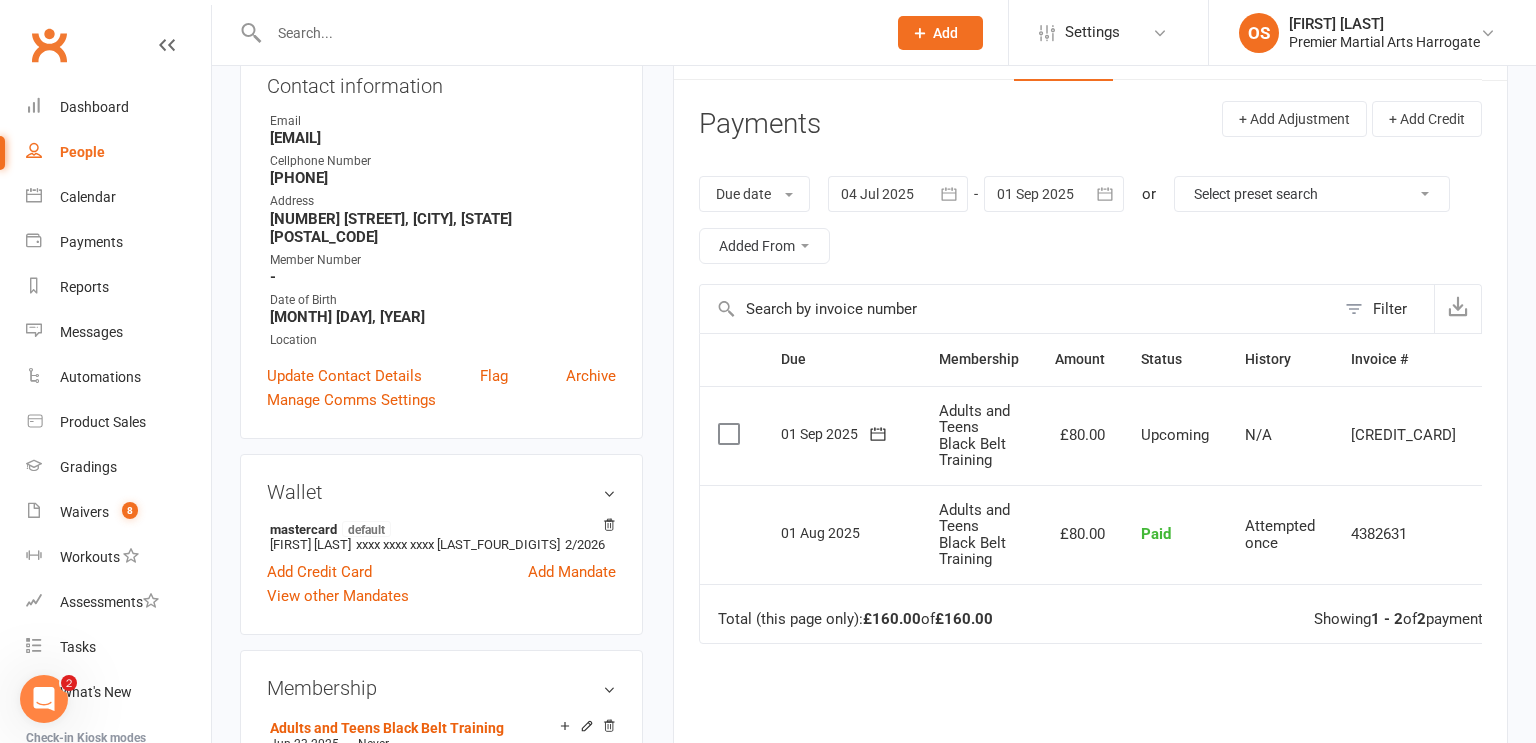 click at bounding box center [1504, 436] 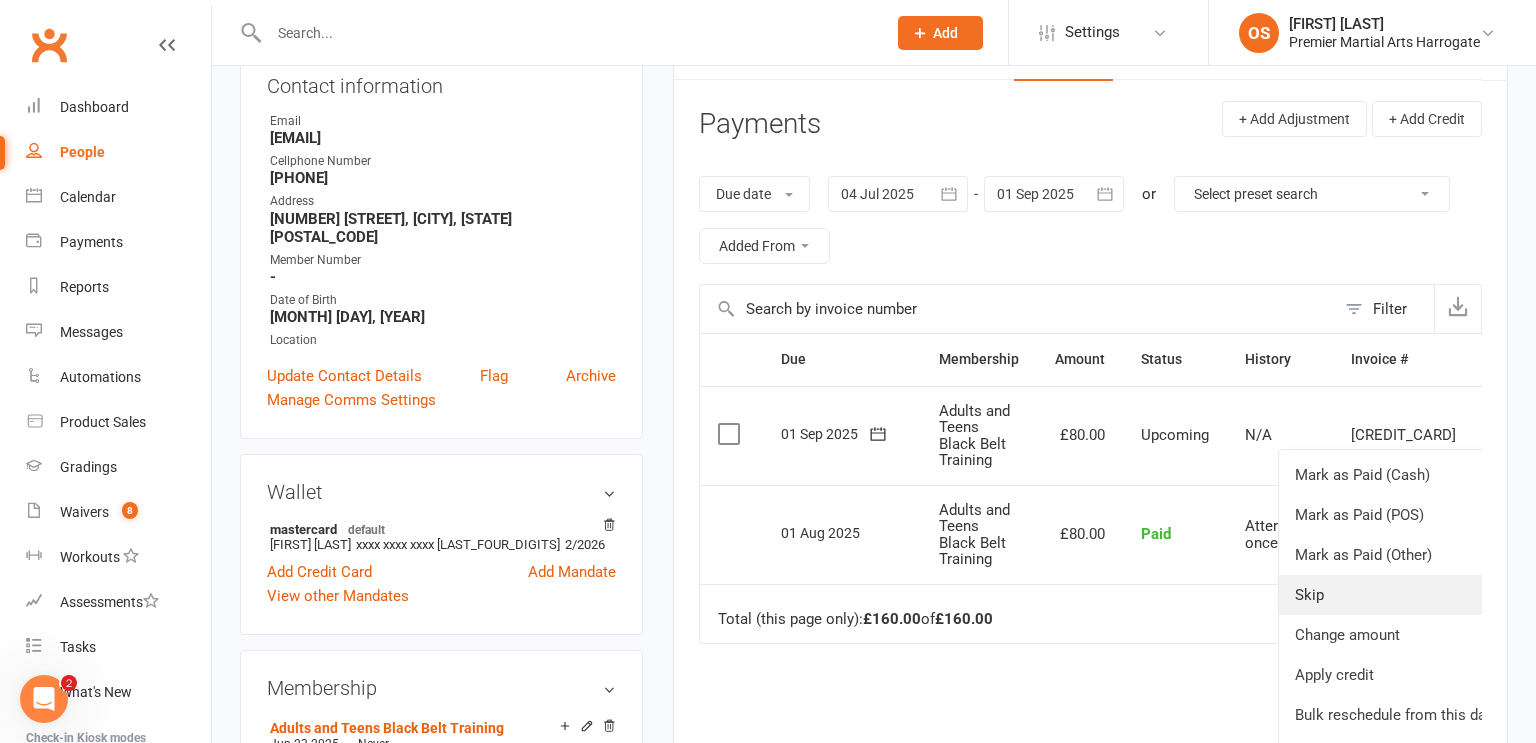 click on "Skip" at bounding box center [1397, 595] 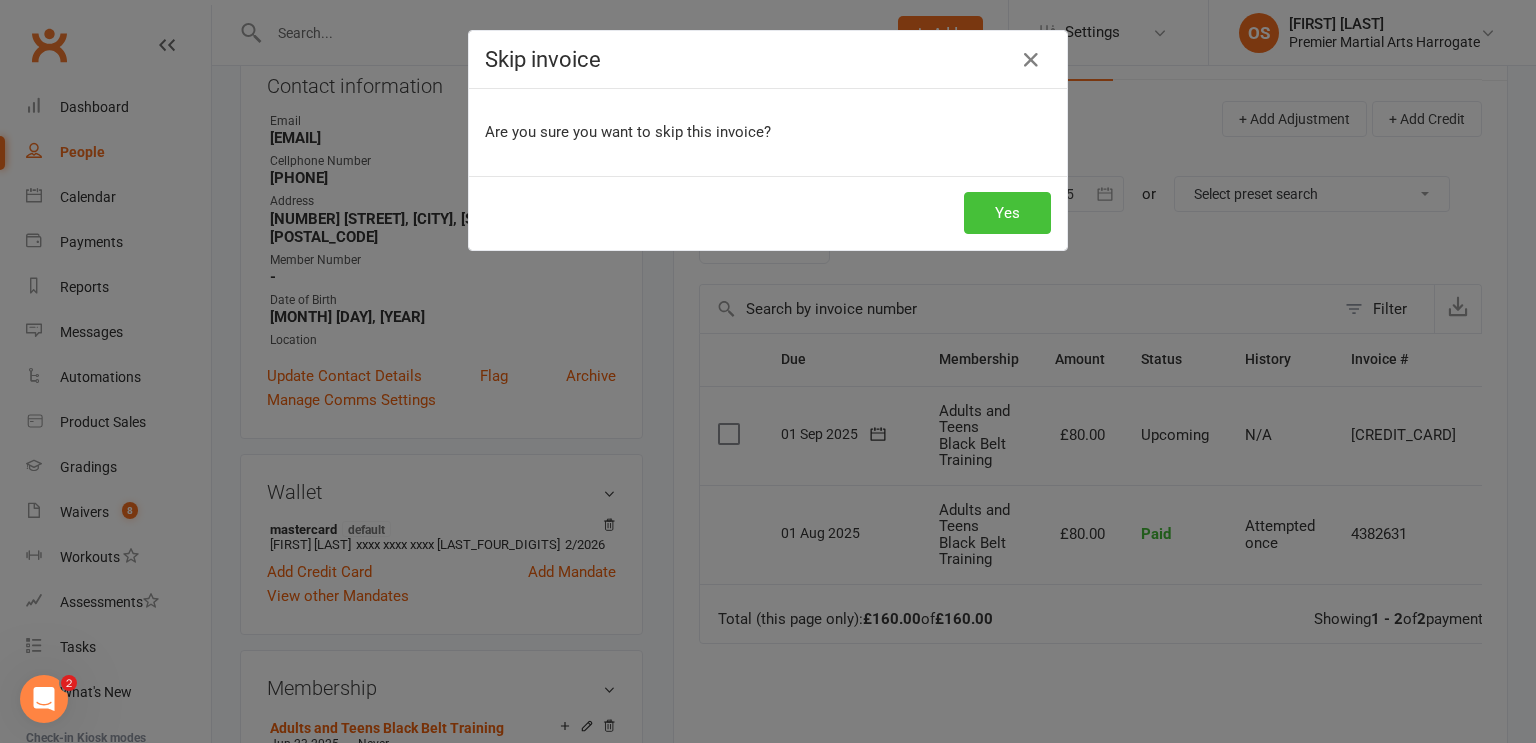 click on "Yes" at bounding box center (1007, 213) 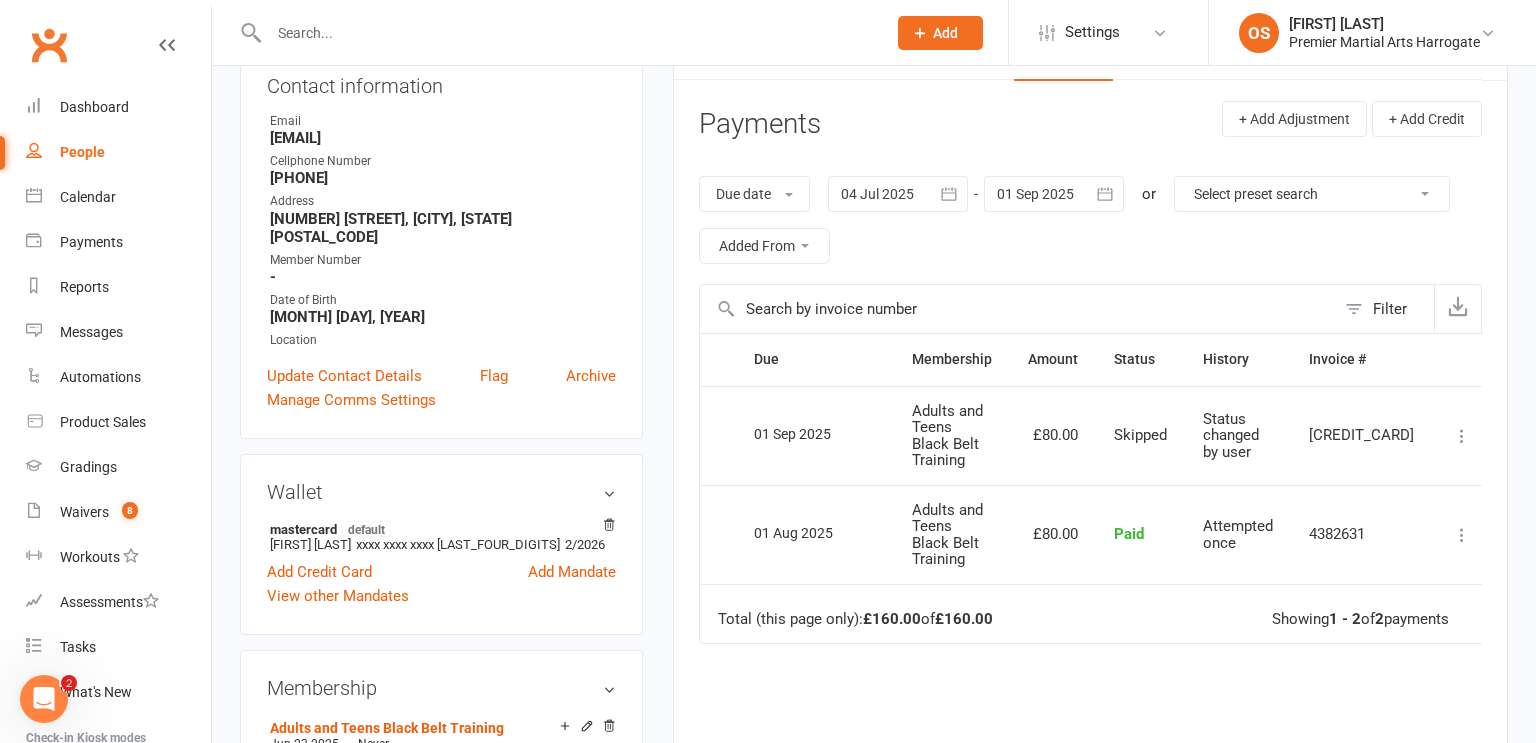 scroll, scrollTop: 0, scrollLeft: 0, axis: both 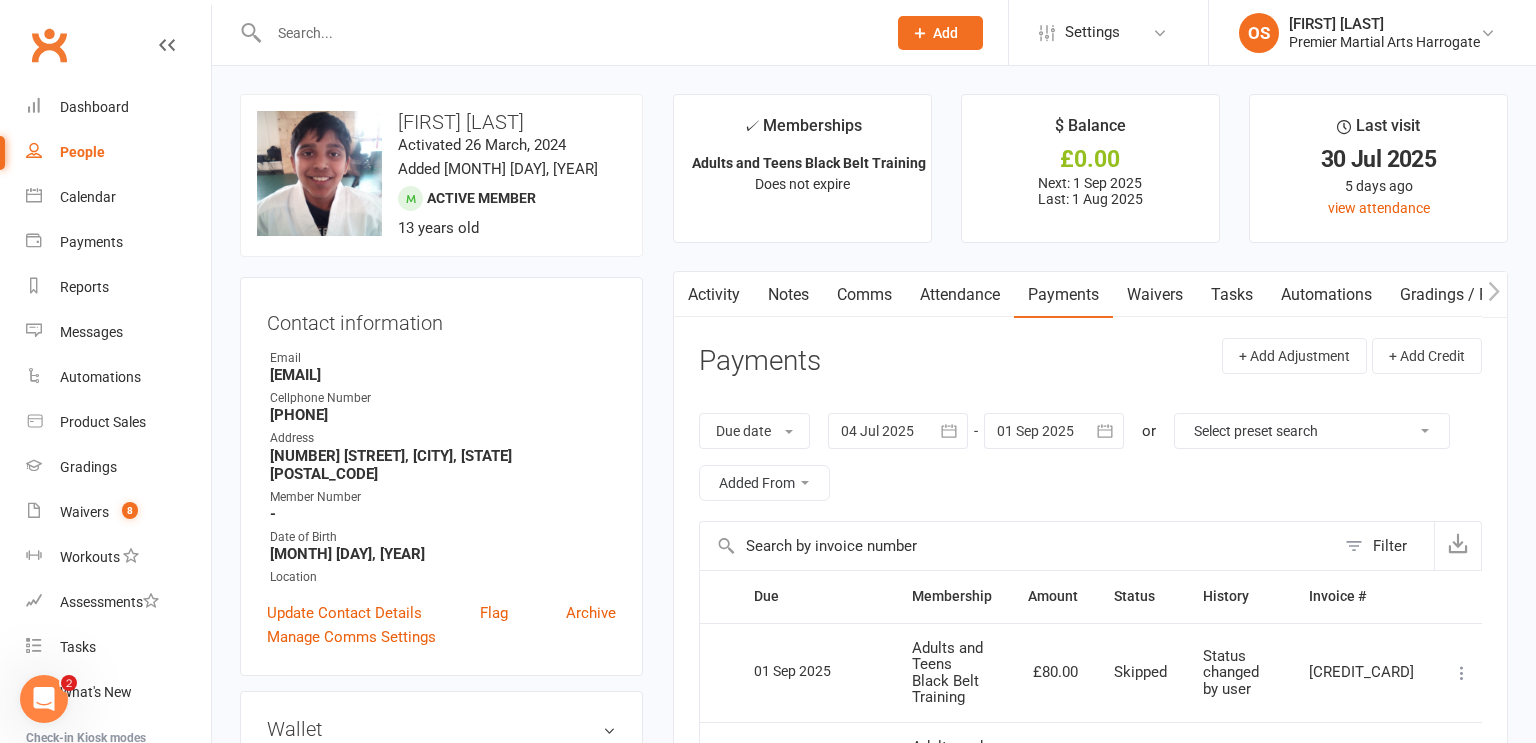 click at bounding box center (567, 33) 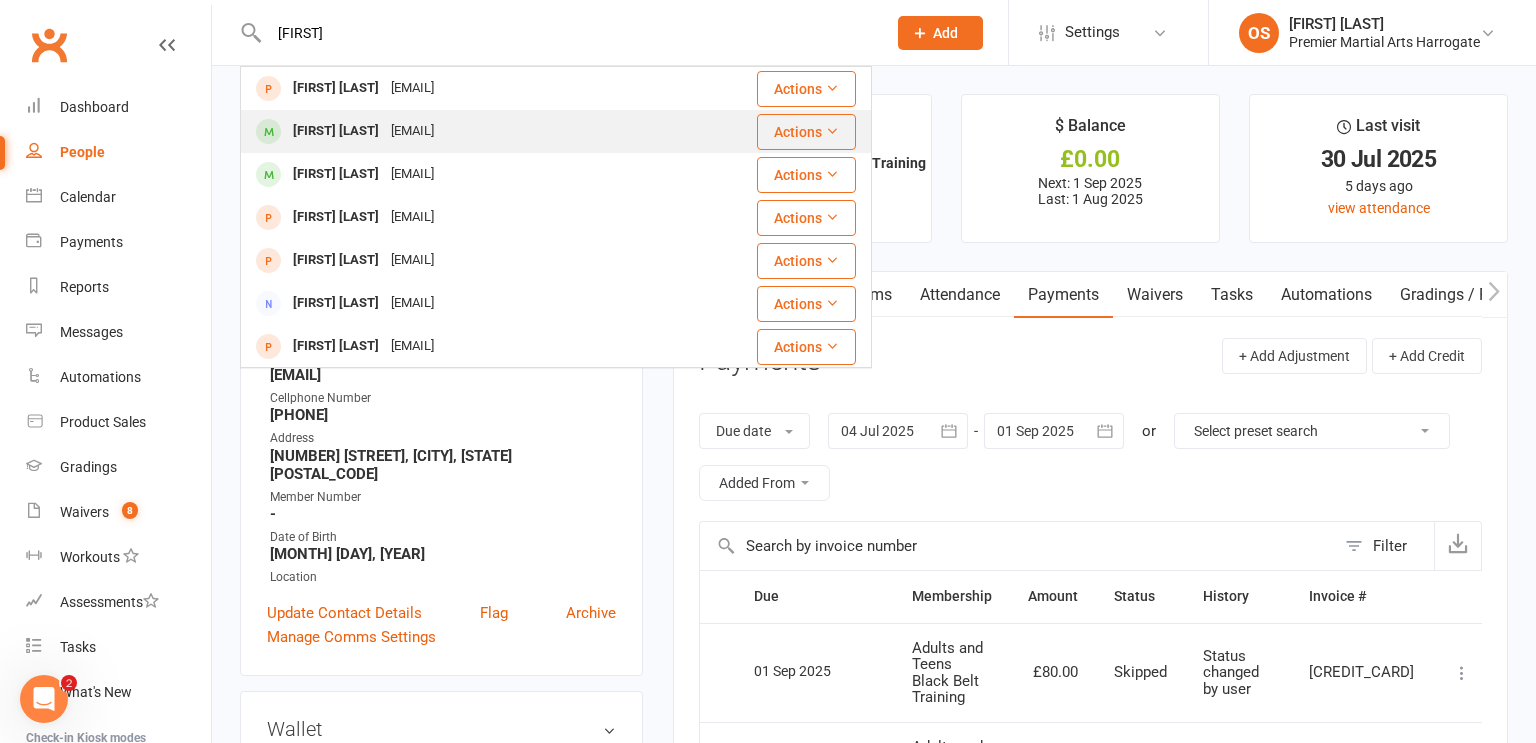 type on "[FIRST]" 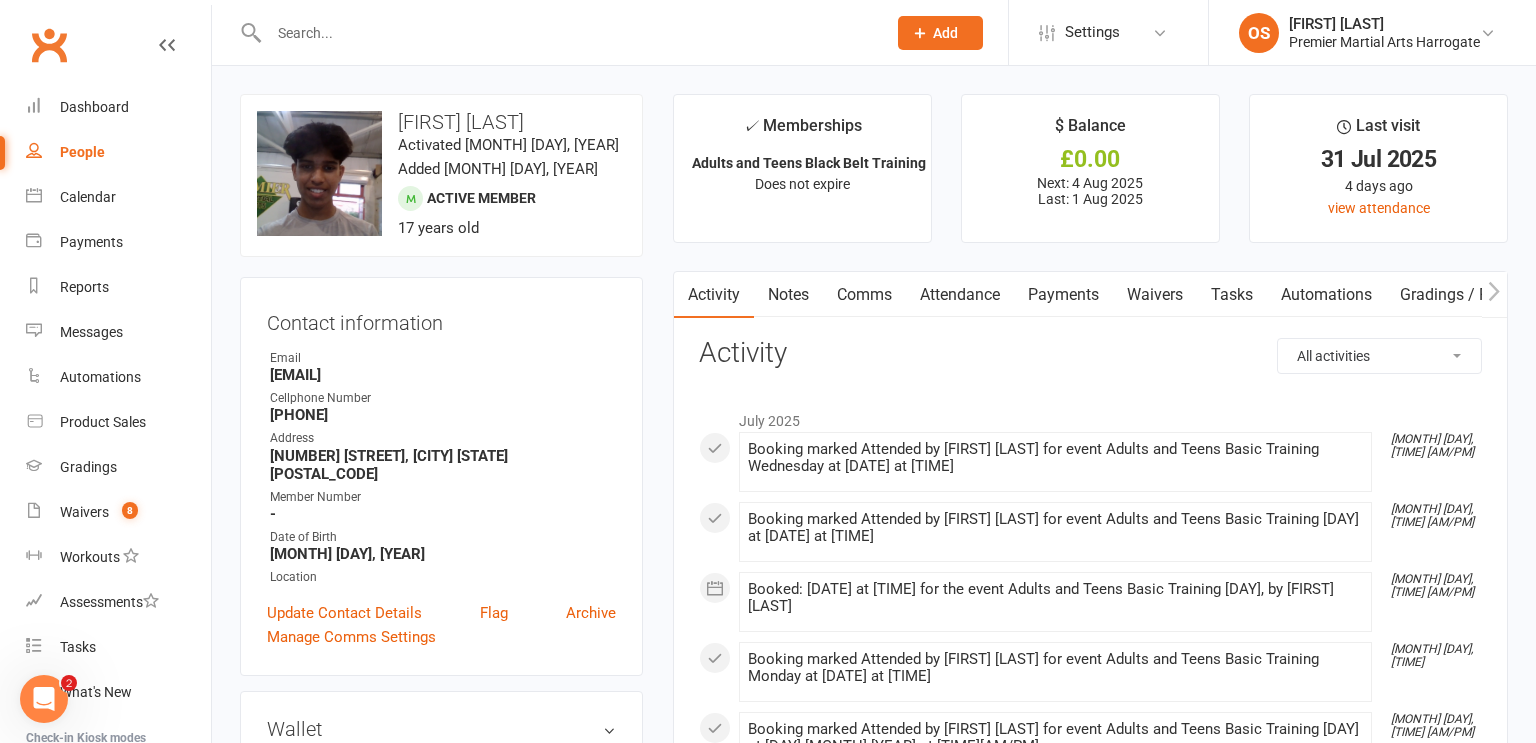 click on "Waivers" at bounding box center [1155, 295] 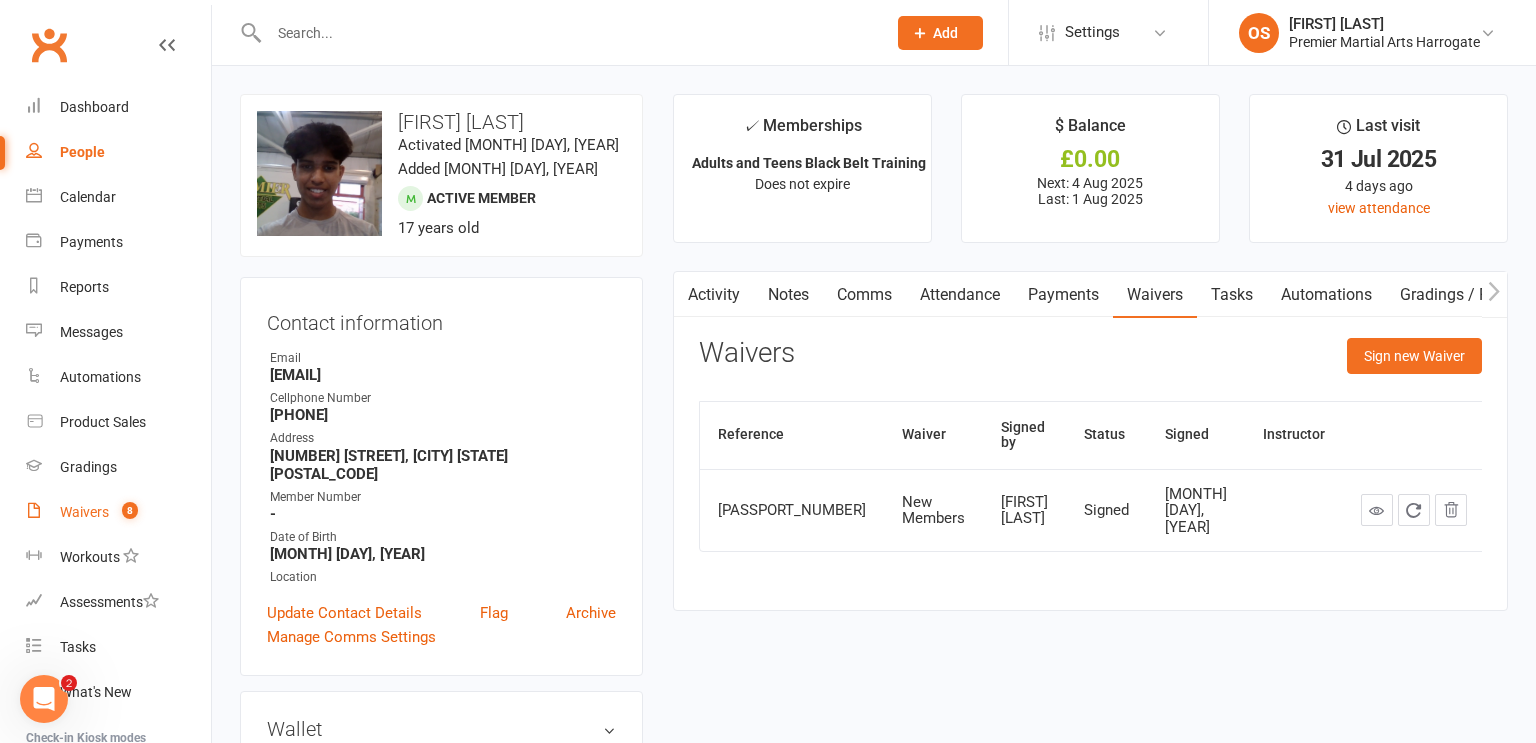 click on "Waivers" at bounding box center [84, 512] 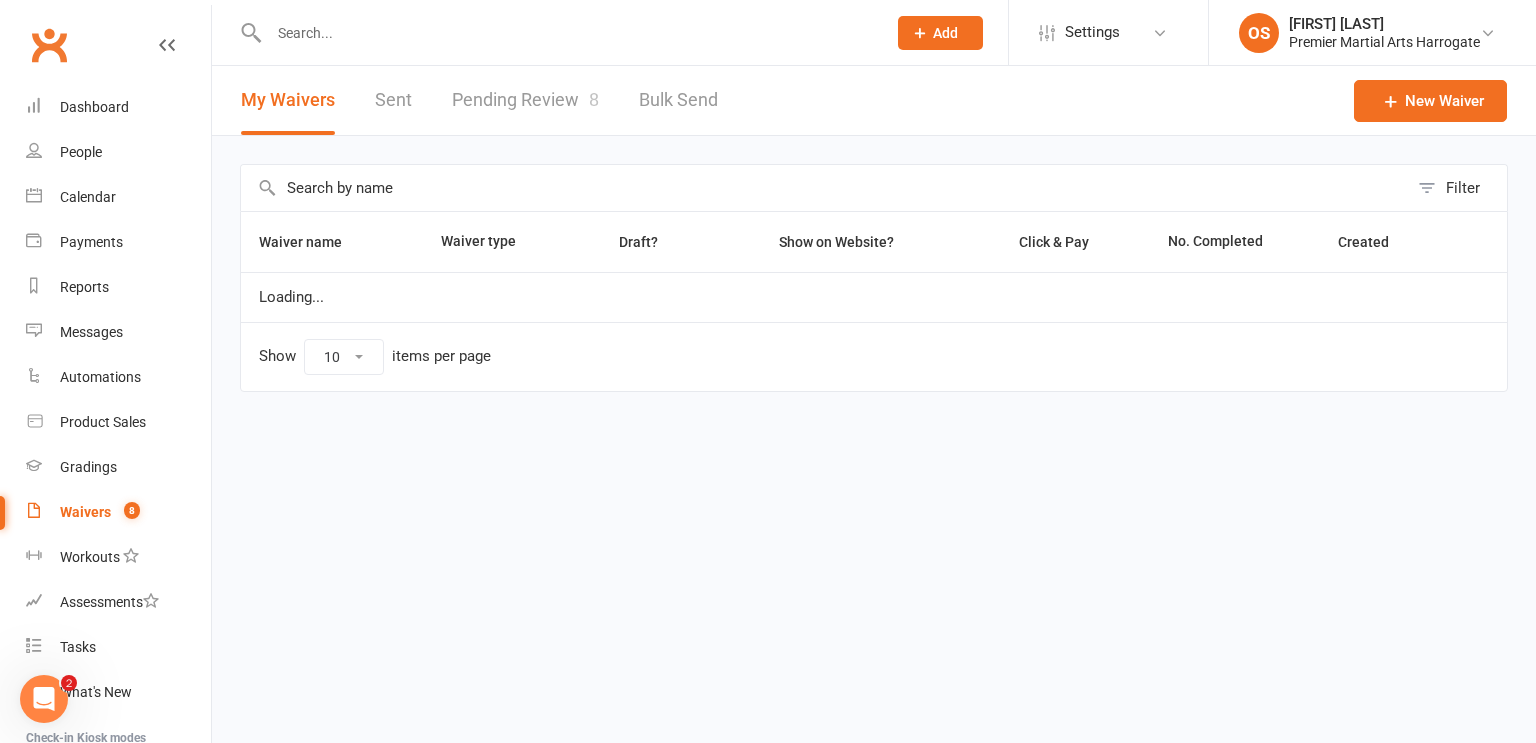 select on "100" 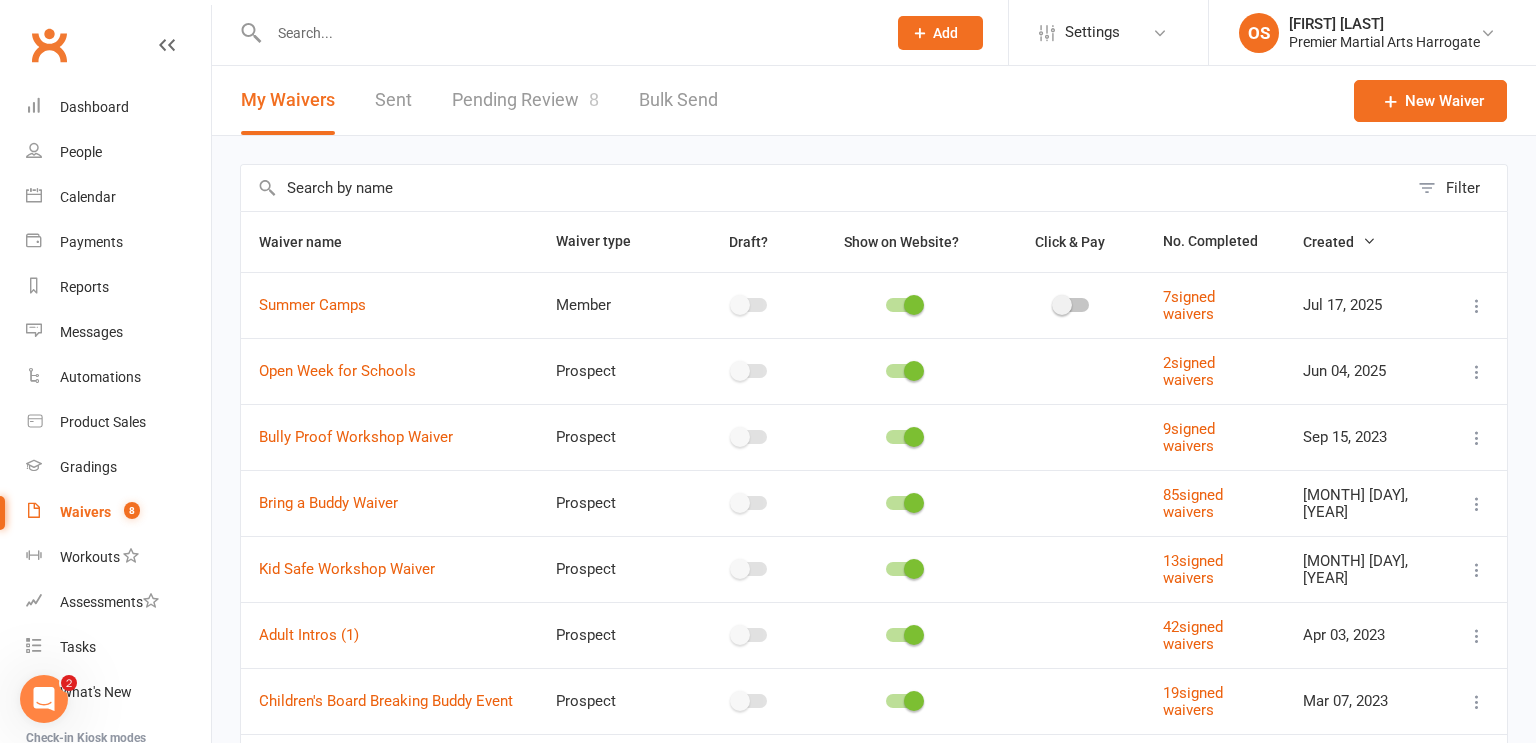 click on "Pending Review 8" at bounding box center (525, 100) 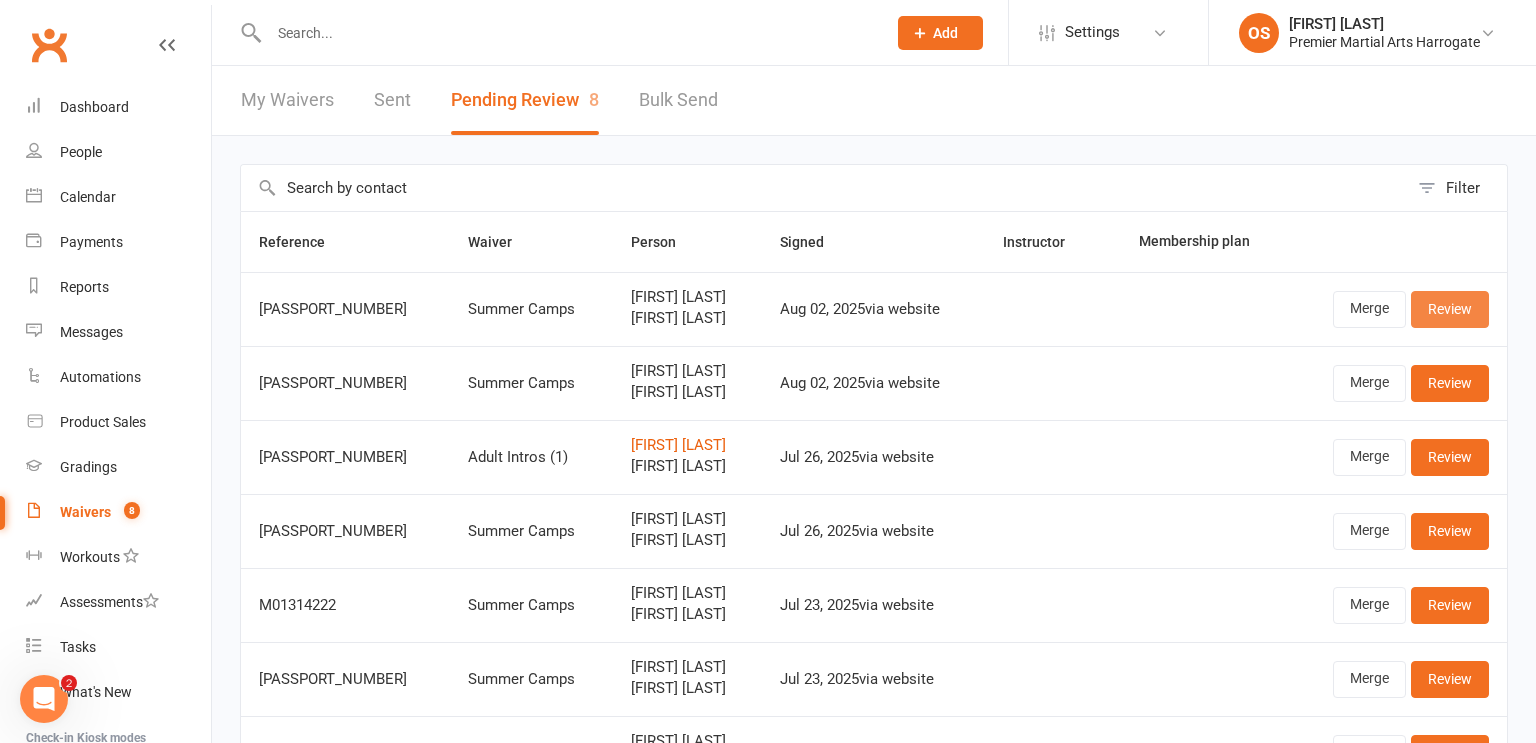 click on "Review" at bounding box center [1450, 309] 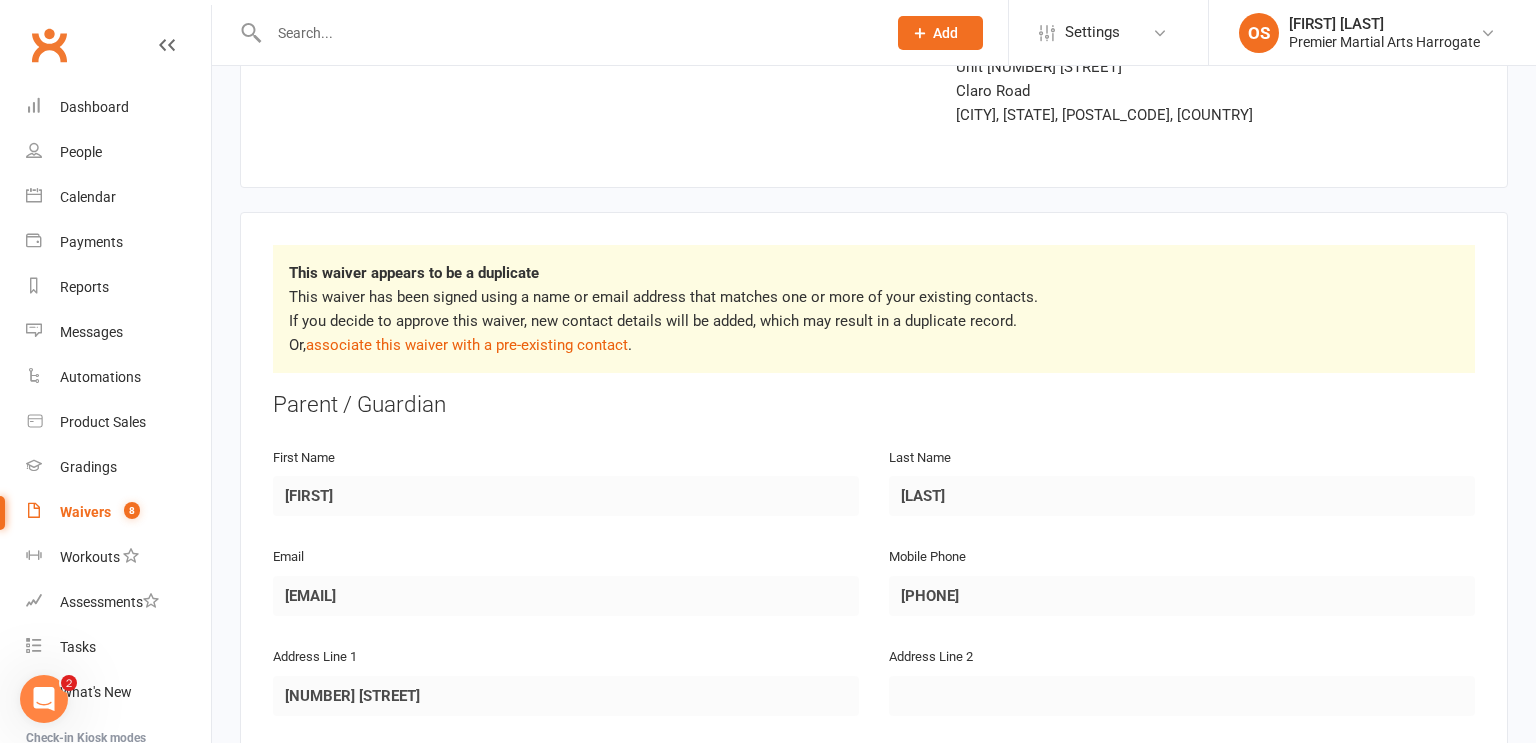 scroll, scrollTop: 216, scrollLeft: 0, axis: vertical 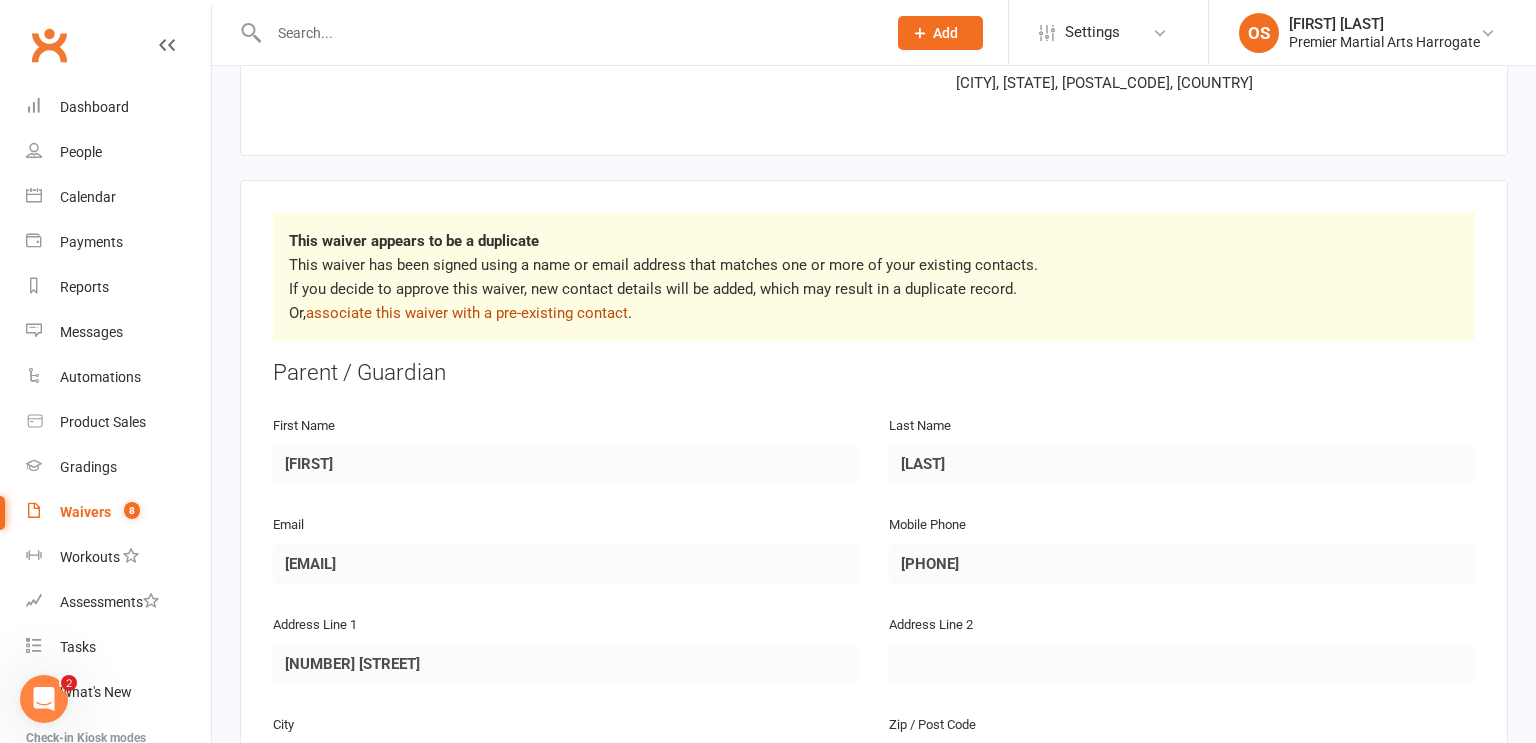 click on "associate this waiver with a pre-existing contact" at bounding box center (467, 313) 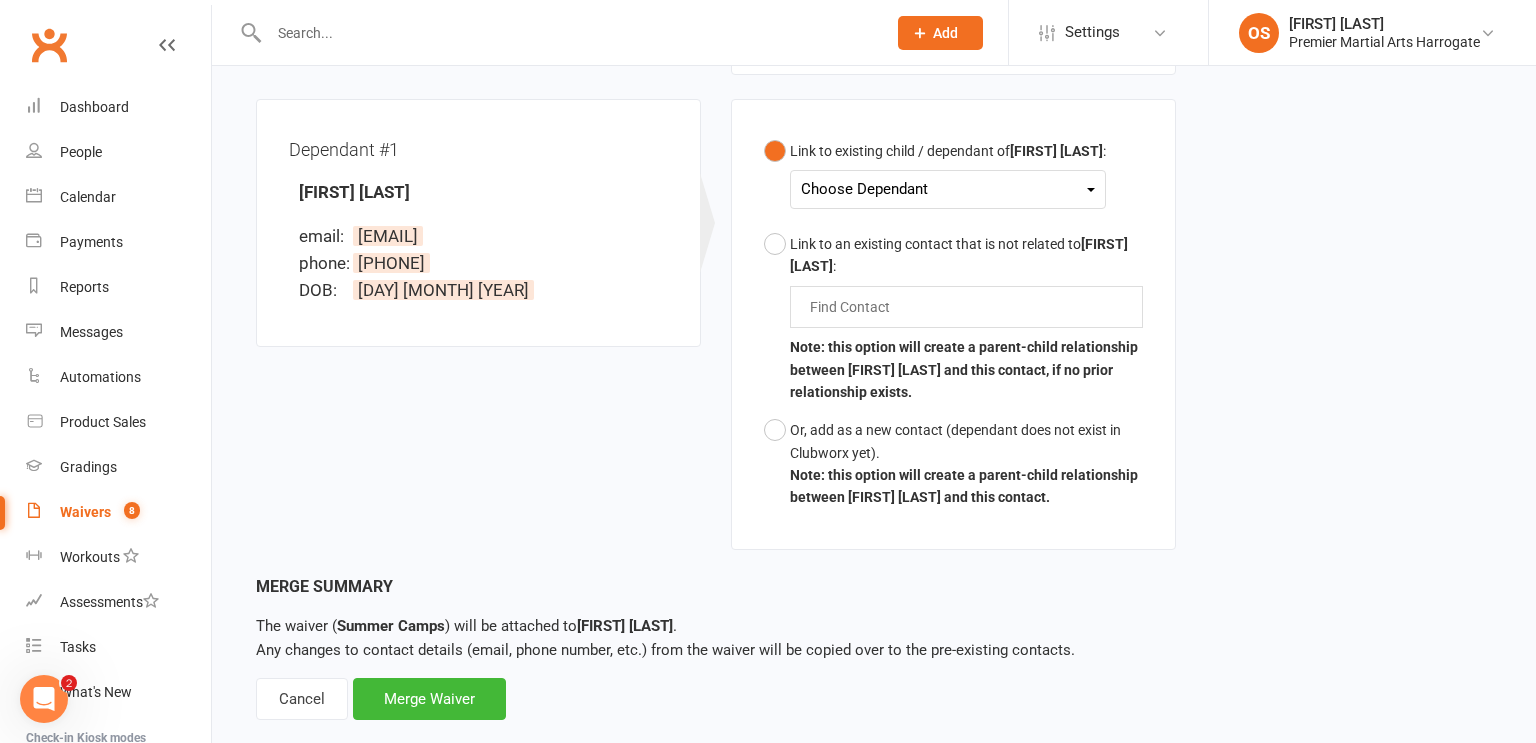 scroll, scrollTop: 543, scrollLeft: 0, axis: vertical 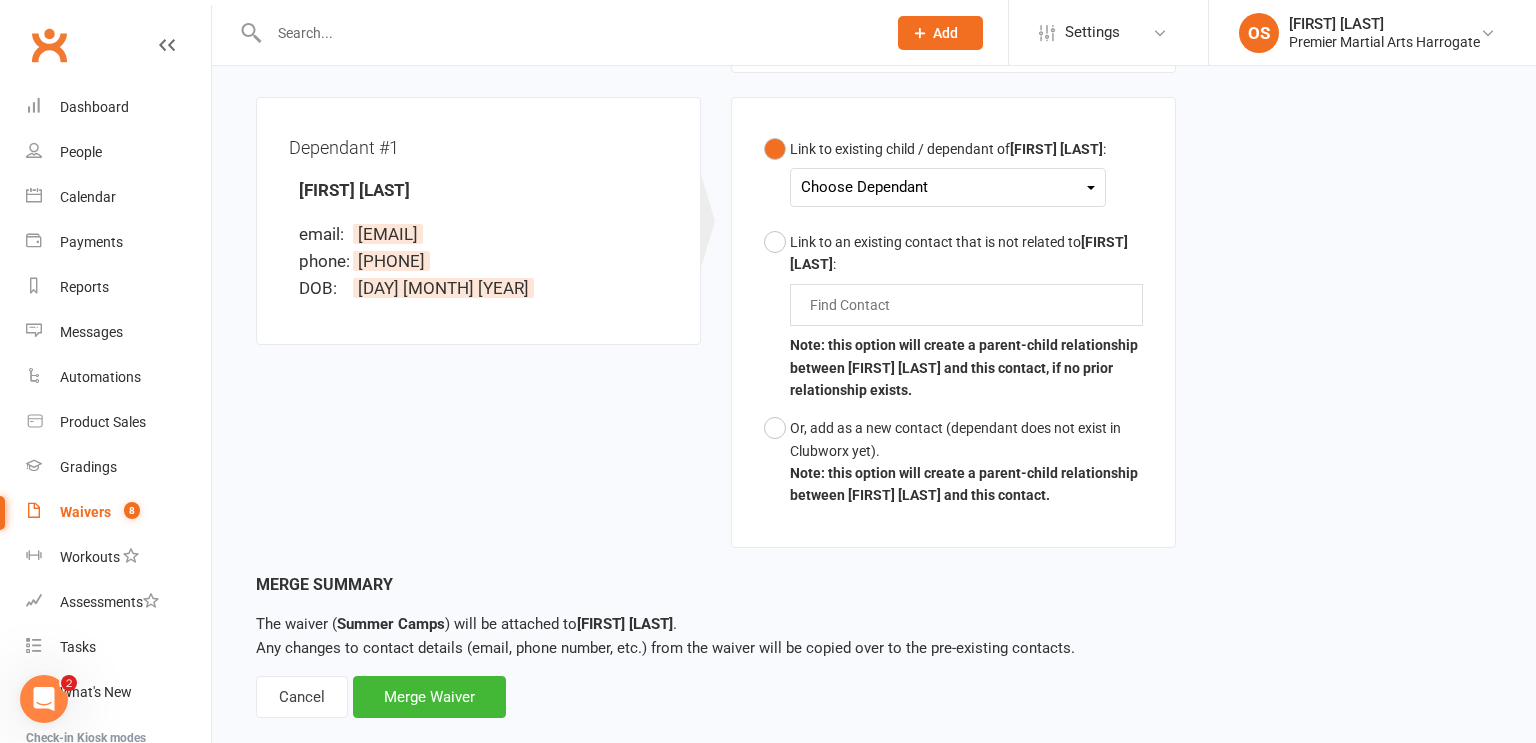 click on "Choose Dependant" at bounding box center [948, 187] 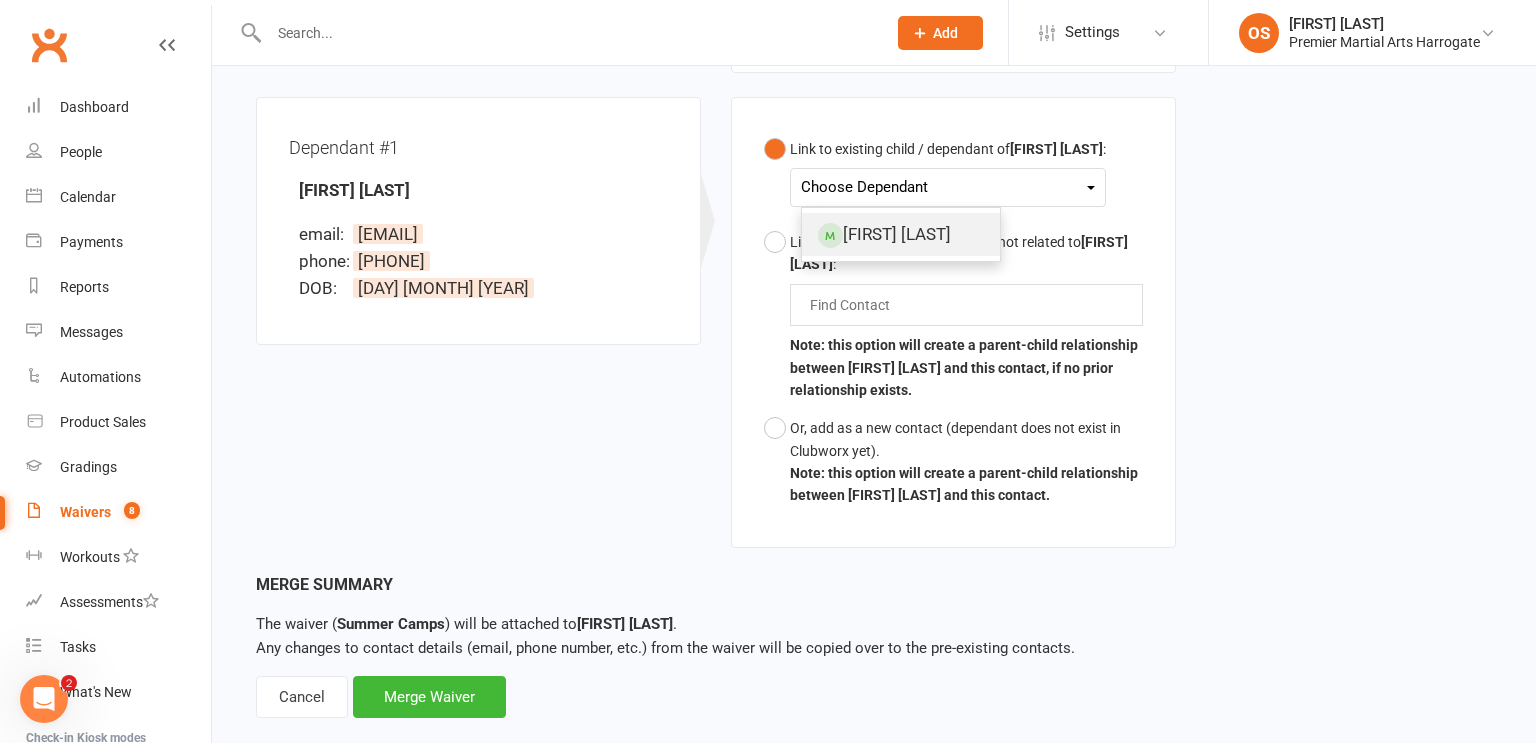 click on "[FIRST] [LAST]" at bounding box center [901, 234] 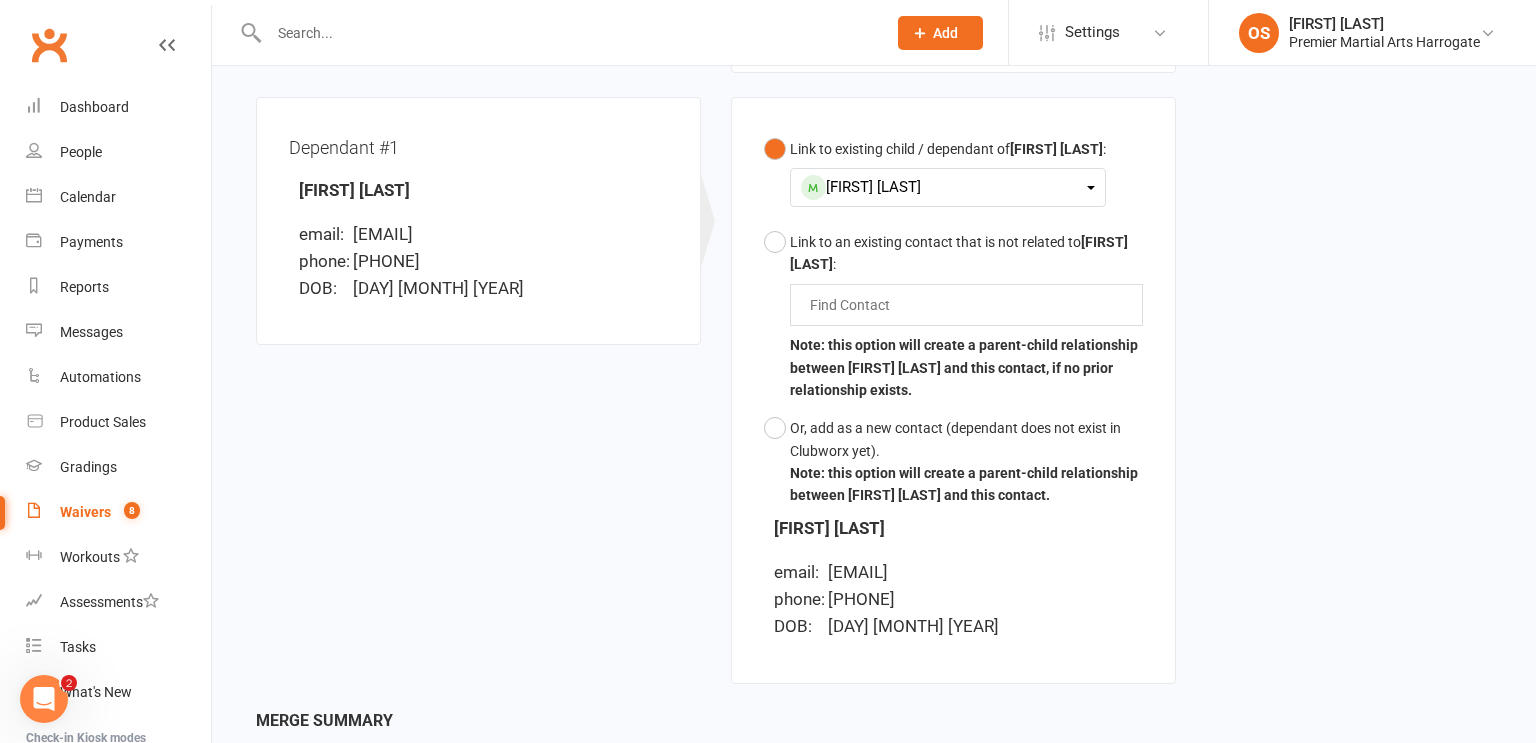 scroll, scrollTop: 737, scrollLeft: 0, axis: vertical 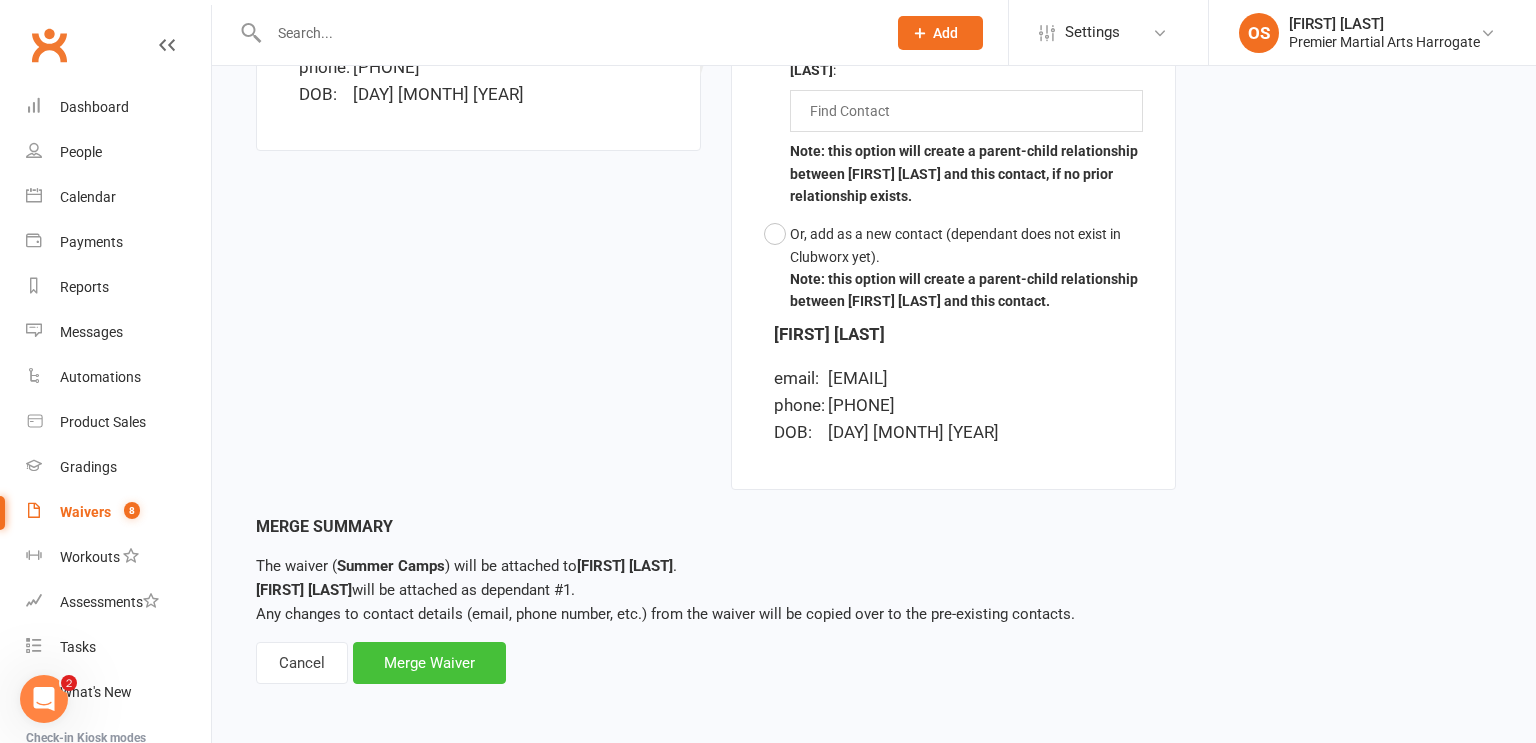 click on "Merge Waiver" at bounding box center [429, 663] 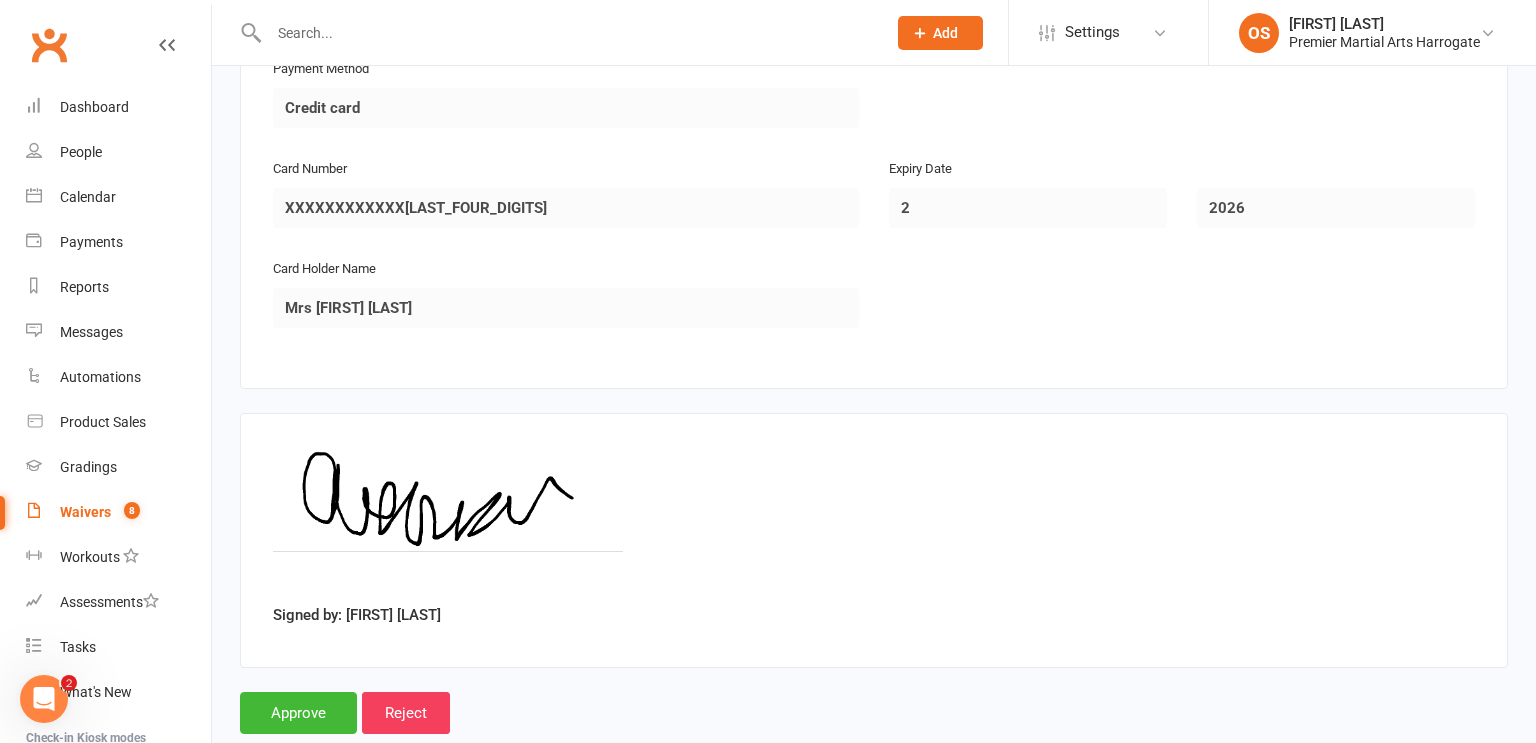 scroll, scrollTop: 3901, scrollLeft: 0, axis: vertical 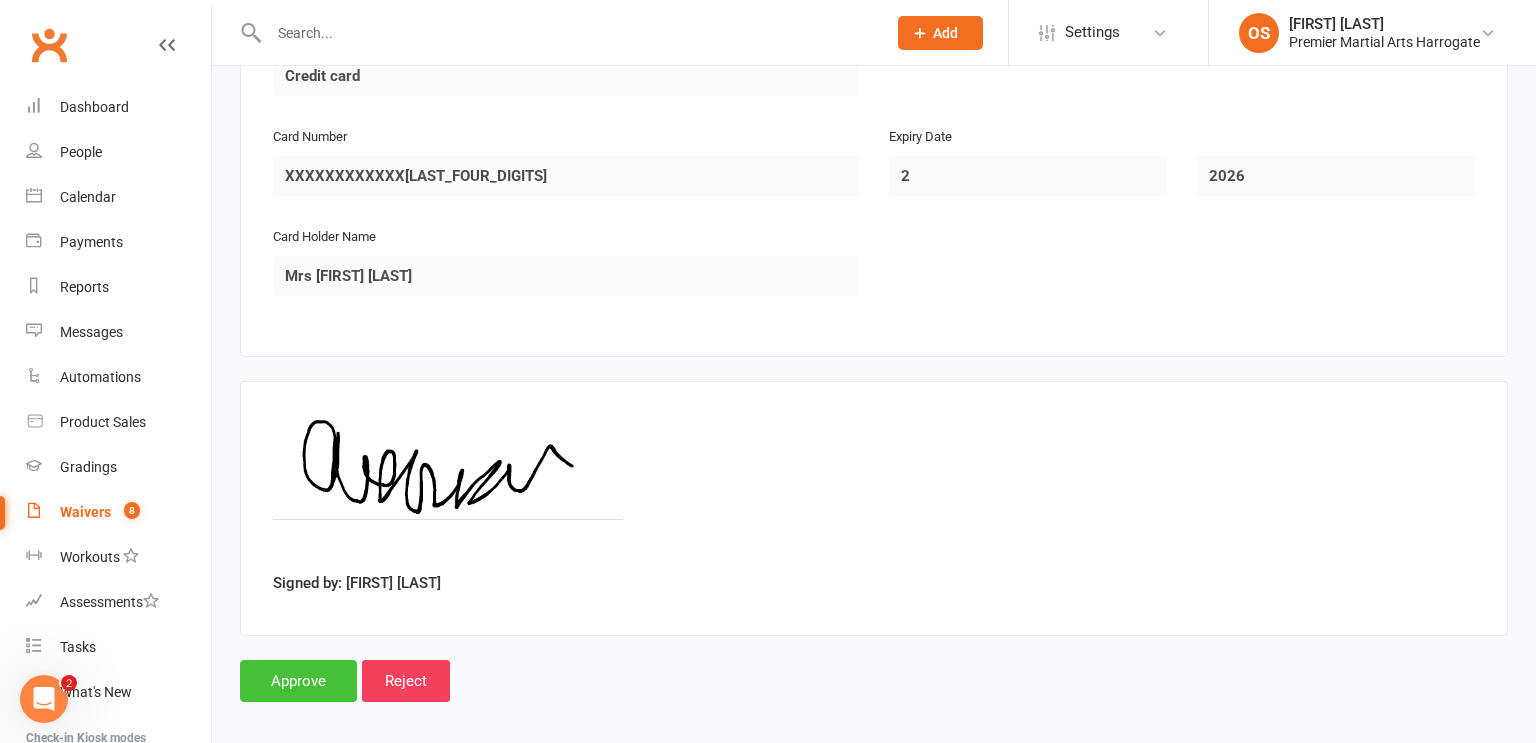 click on "Approve" at bounding box center (298, 681) 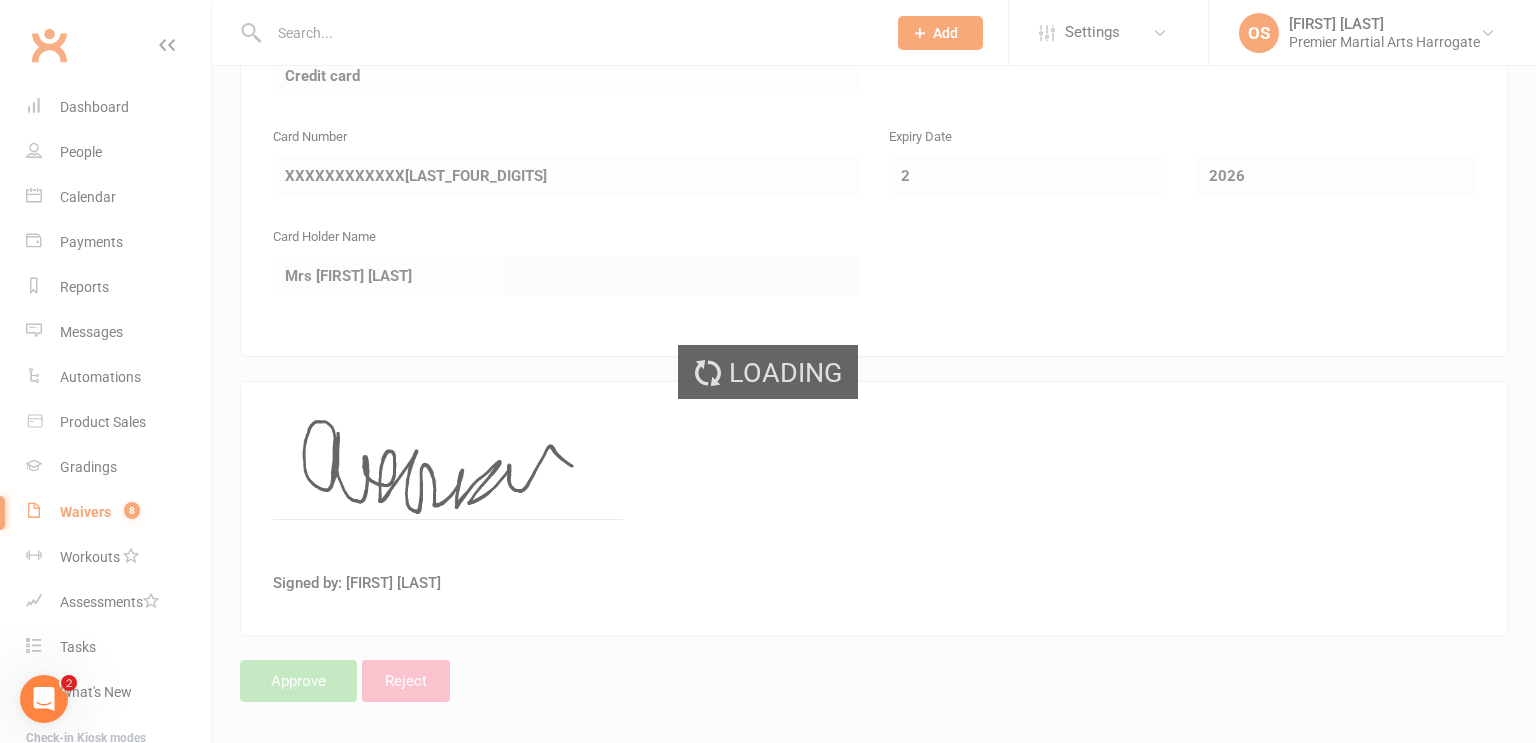scroll, scrollTop: 0, scrollLeft: 0, axis: both 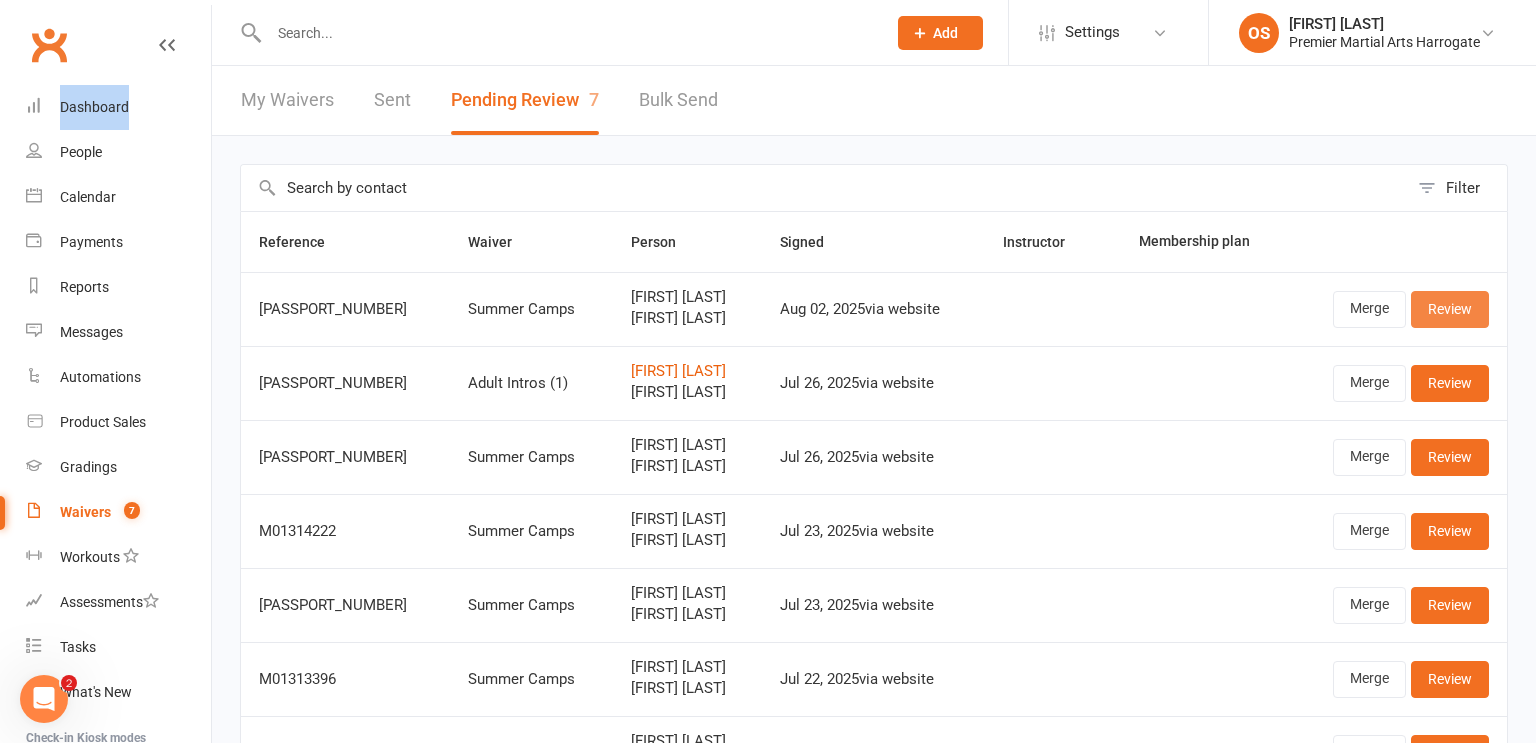 click on "Review" at bounding box center (1450, 309) 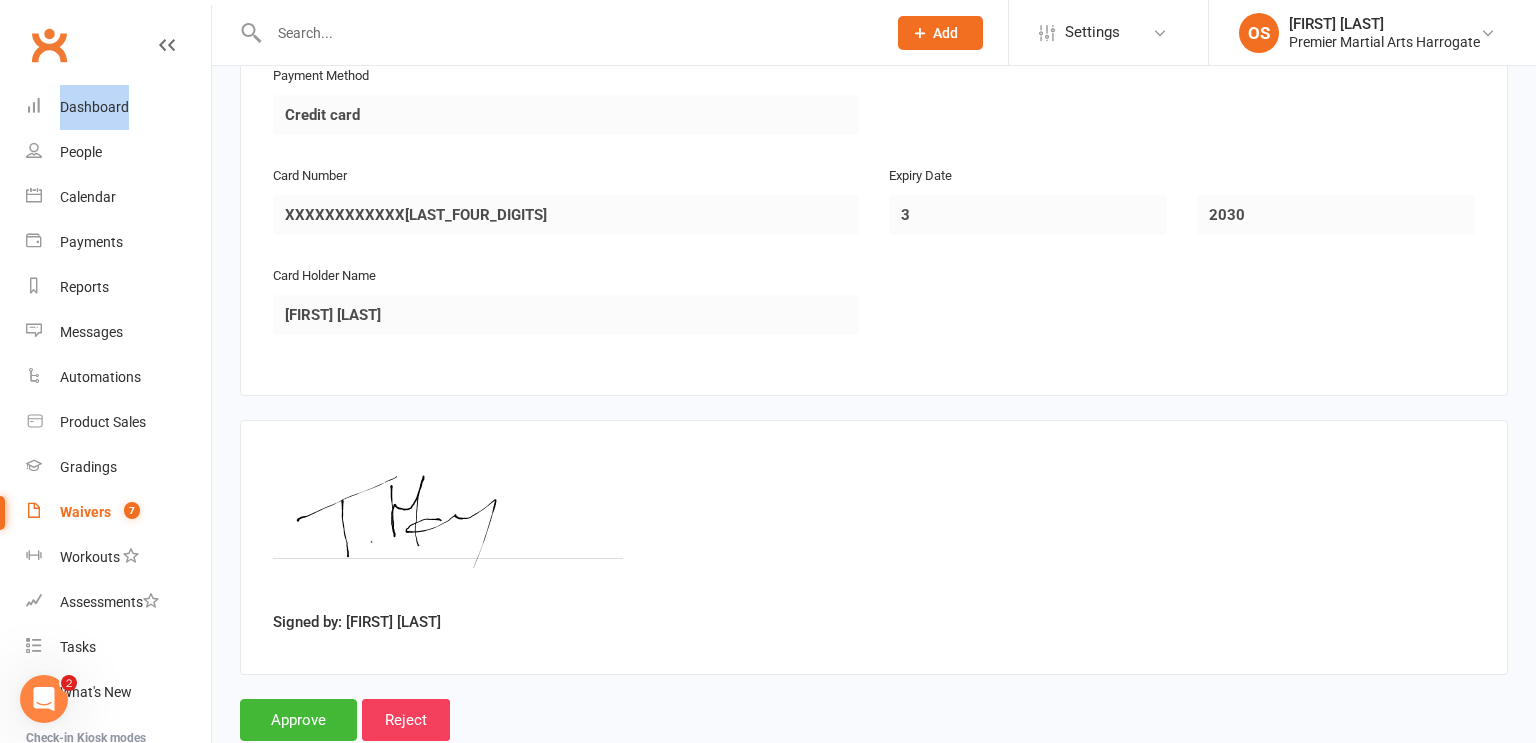 scroll, scrollTop: 3901, scrollLeft: 0, axis: vertical 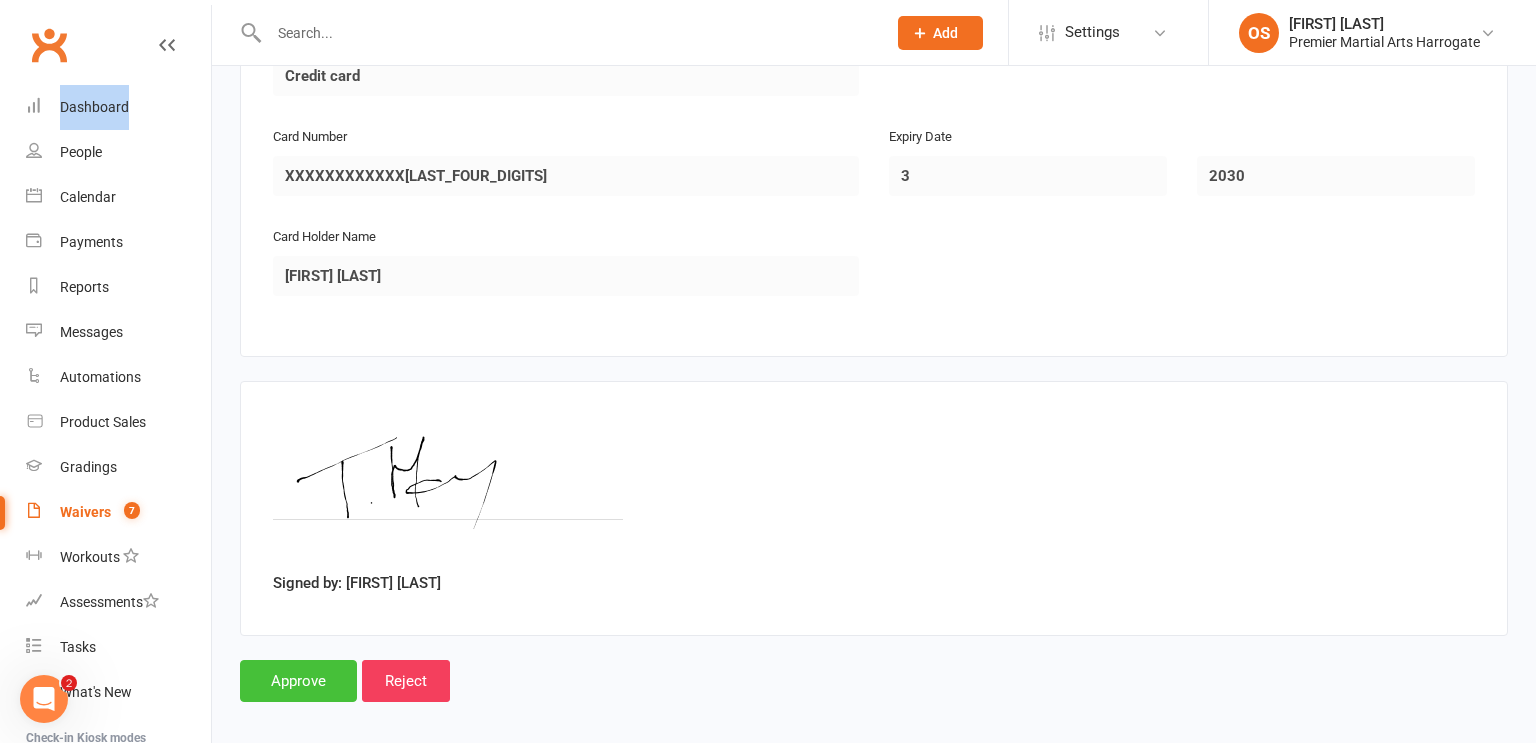 click on "Approve" at bounding box center [298, 681] 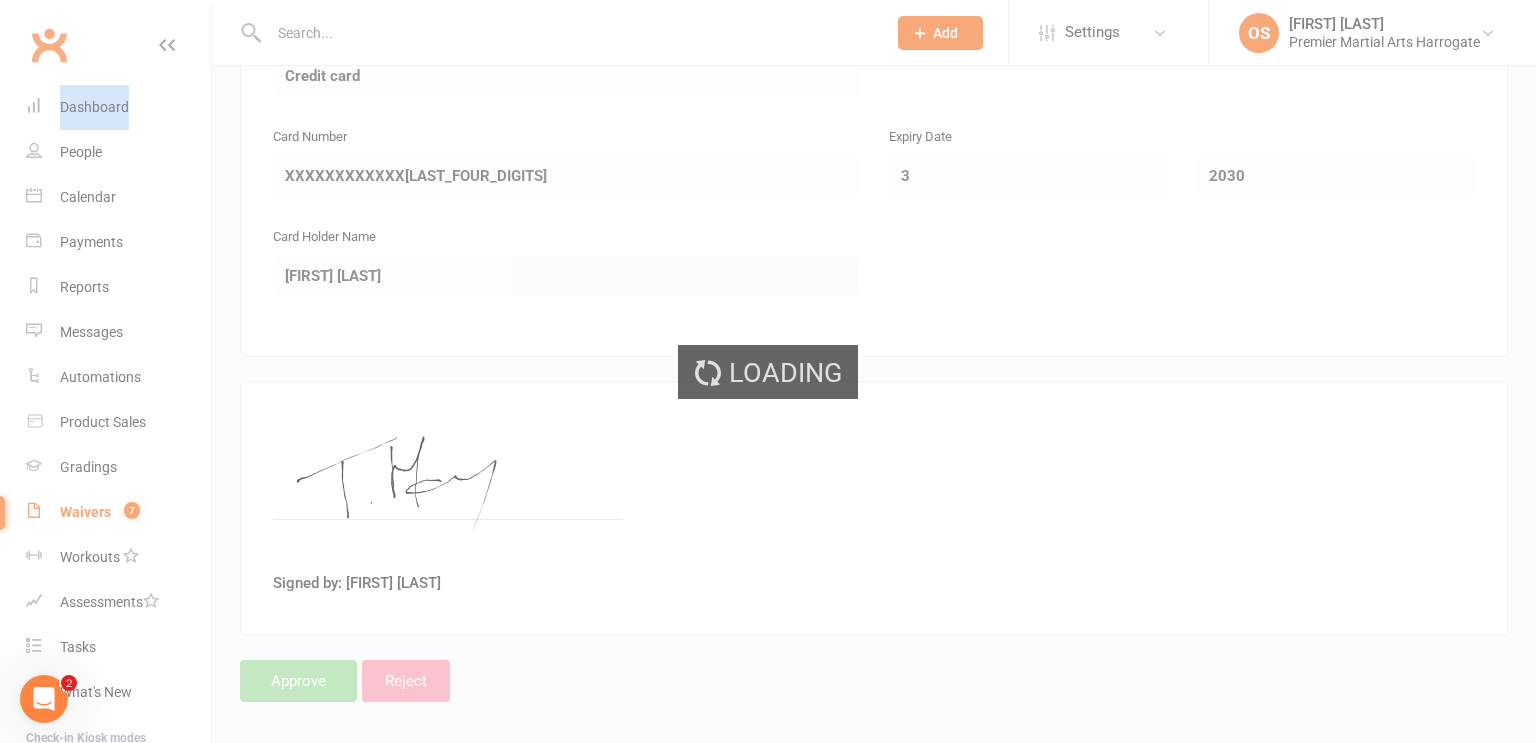 scroll, scrollTop: 0, scrollLeft: 0, axis: both 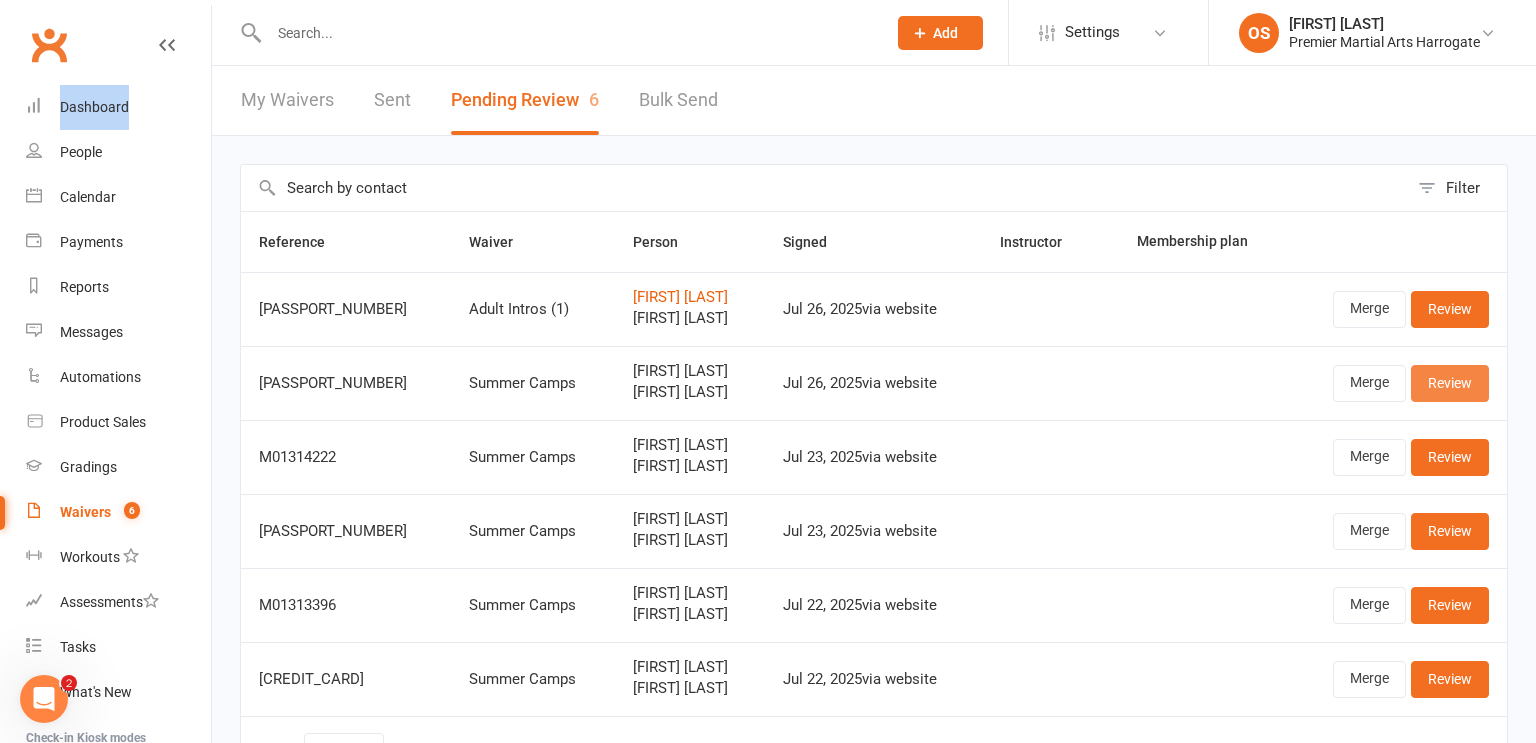 click on "Review" at bounding box center [1450, 383] 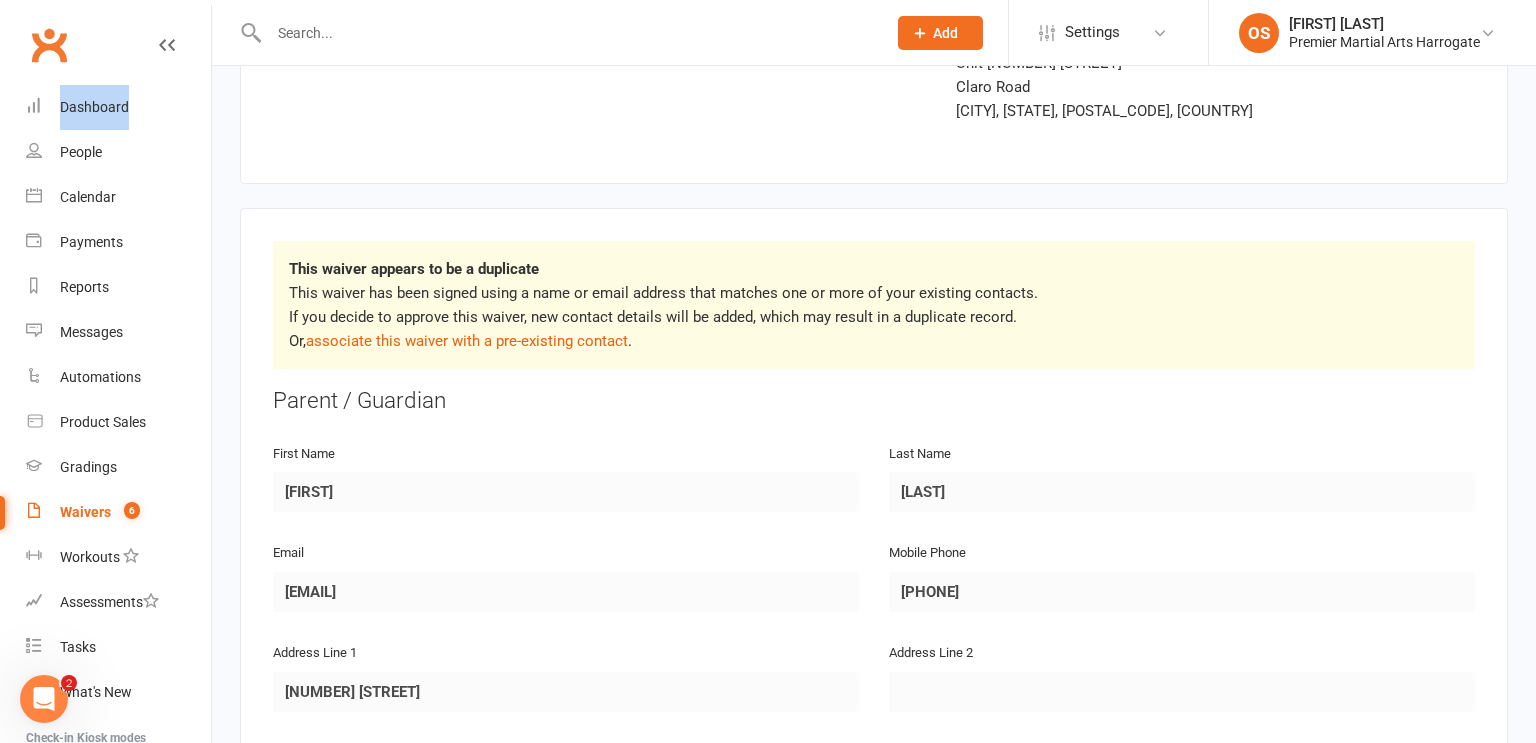 scroll, scrollTop: 197, scrollLeft: 0, axis: vertical 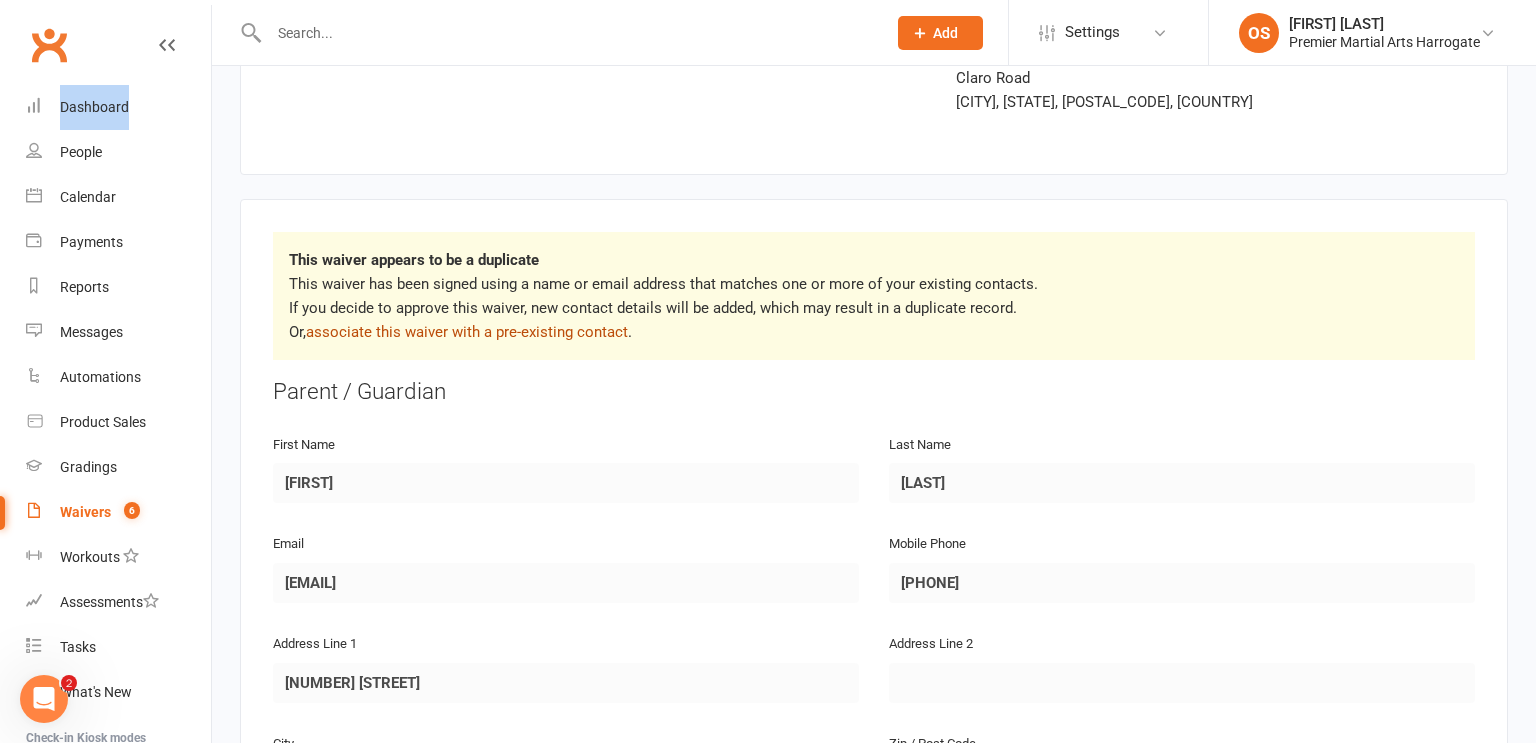 click on "associate this waiver with a pre-existing contact" at bounding box center (467, 332) 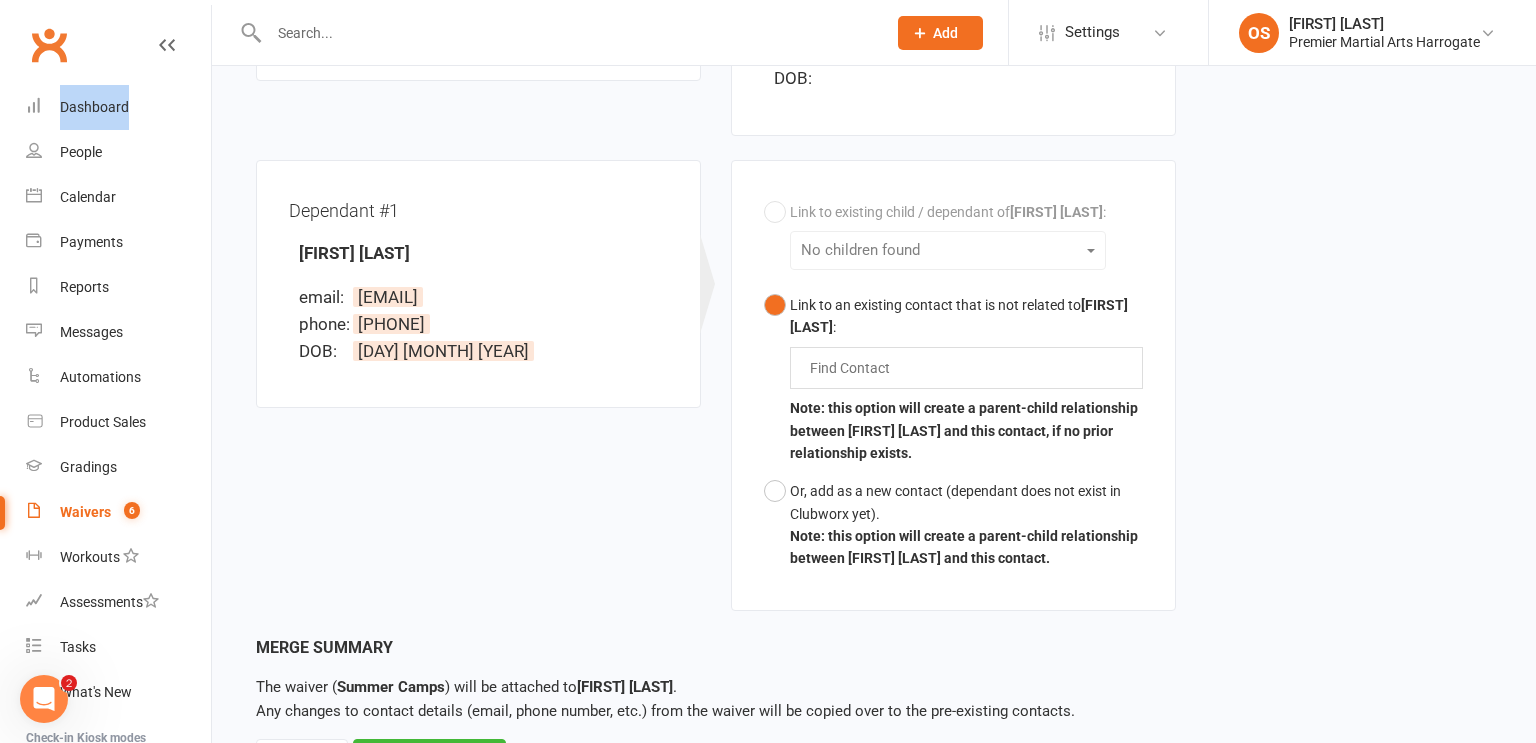 scroll, scrollTop: 484, scrollLeft: 0, axis: vertical 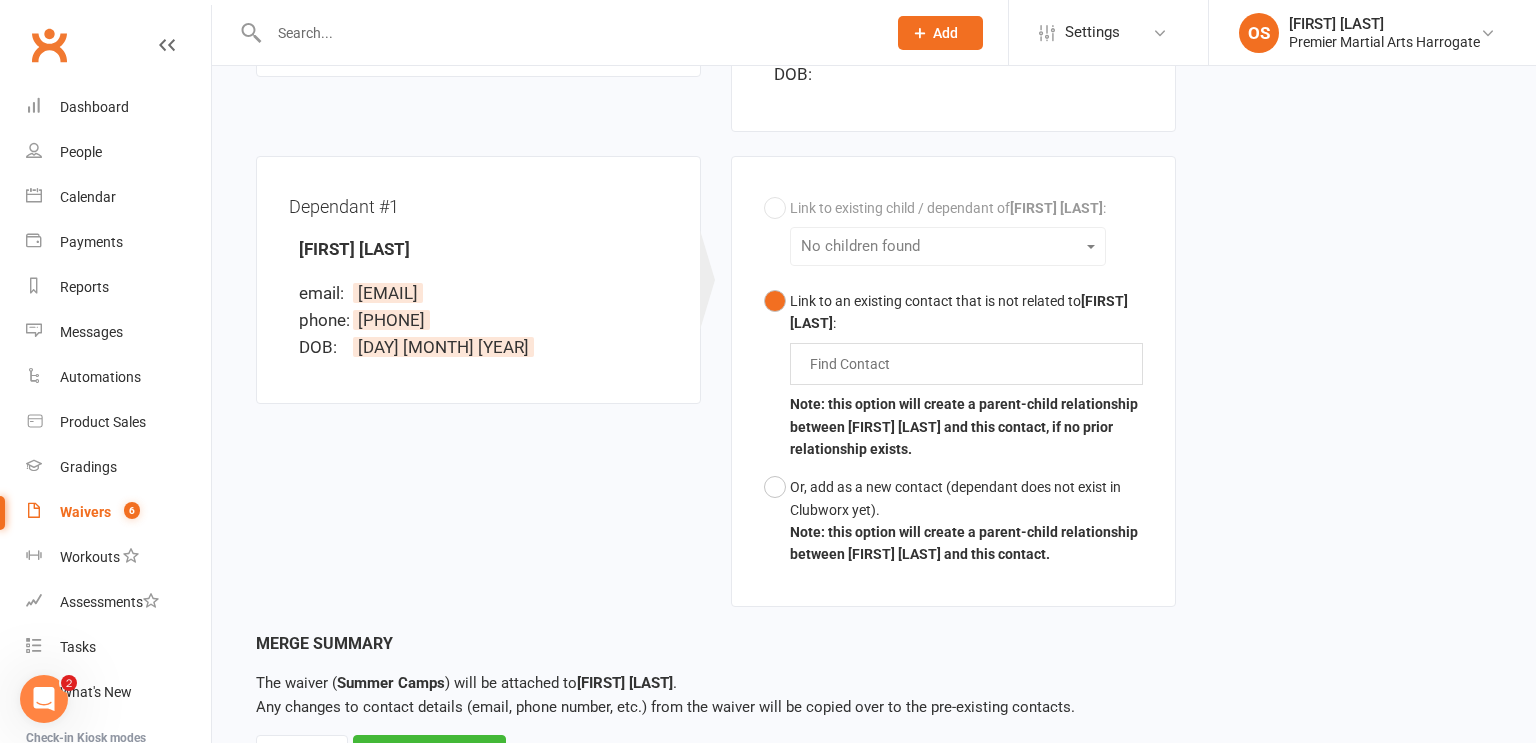 click on "Link to existing child / dependant of  [FIRST] [LAST] :  No children found  Link to an existing contact that is not related to  [FIRST] [LAST] : Find Contact Note: this option will create a parent-child relationship between [FIRST] [LAST] and this contact, if no prior relationship exists. Or, add as a new contact (dependant does not exist in Clubworx yet). Note: this option will create a parent-child relationship between [FIRST] [LAST] and this contact." at bounding box center (953, 381) 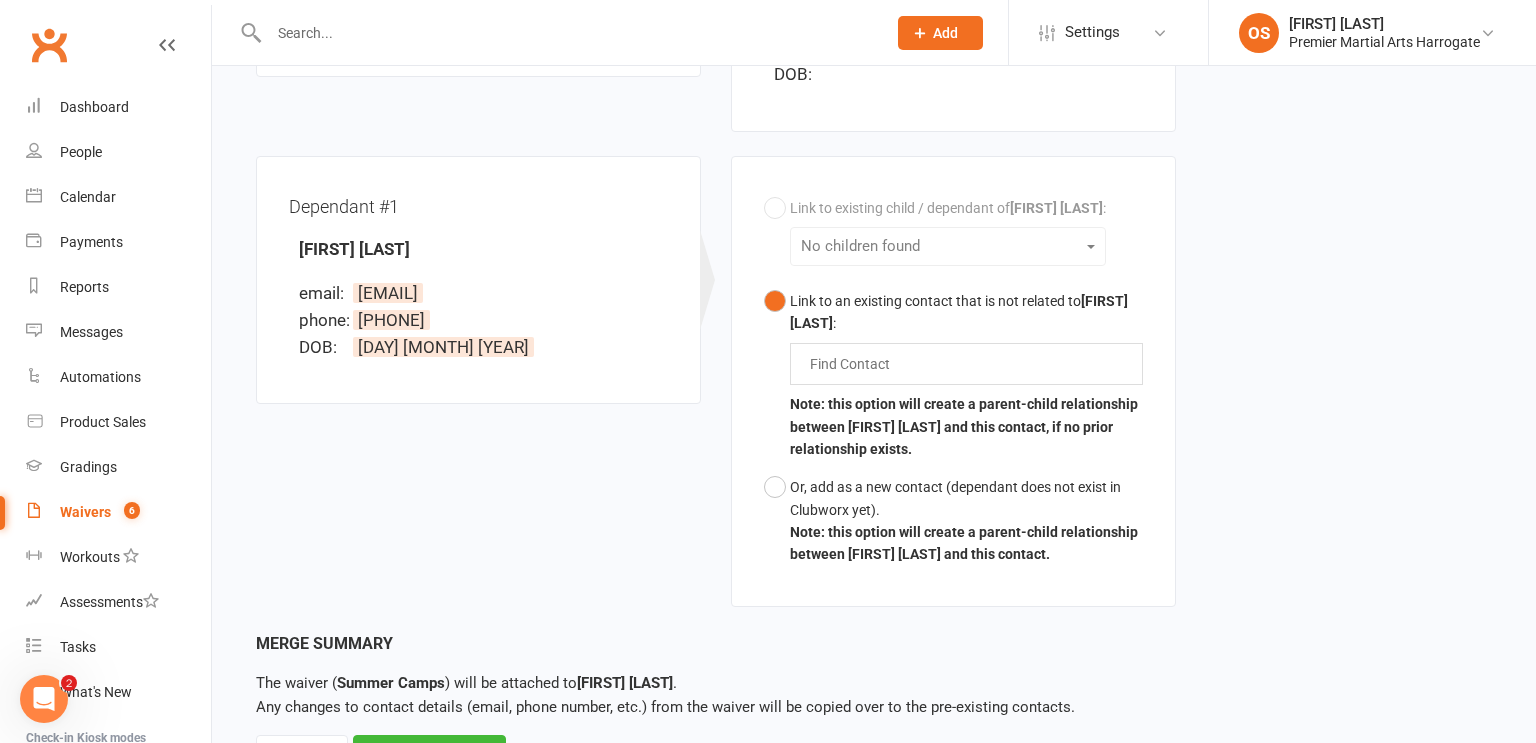 click on "Link to existing child / dependant of  [FIRST] [LAST] :  No children found  Link to an existing contact that is not related to  [FIRST] [LAST] : Find Contact Note: this option will create a parent-child relationship between [FIRST] [LAST] and this contact, if no prior relationship exists. Or, add as a new contact (dependant does not exist in Clubworx yet). Note: this option will create a parent-child relationship between [FIRST] [LAST] and this contact." at bounding box center [953, 381] 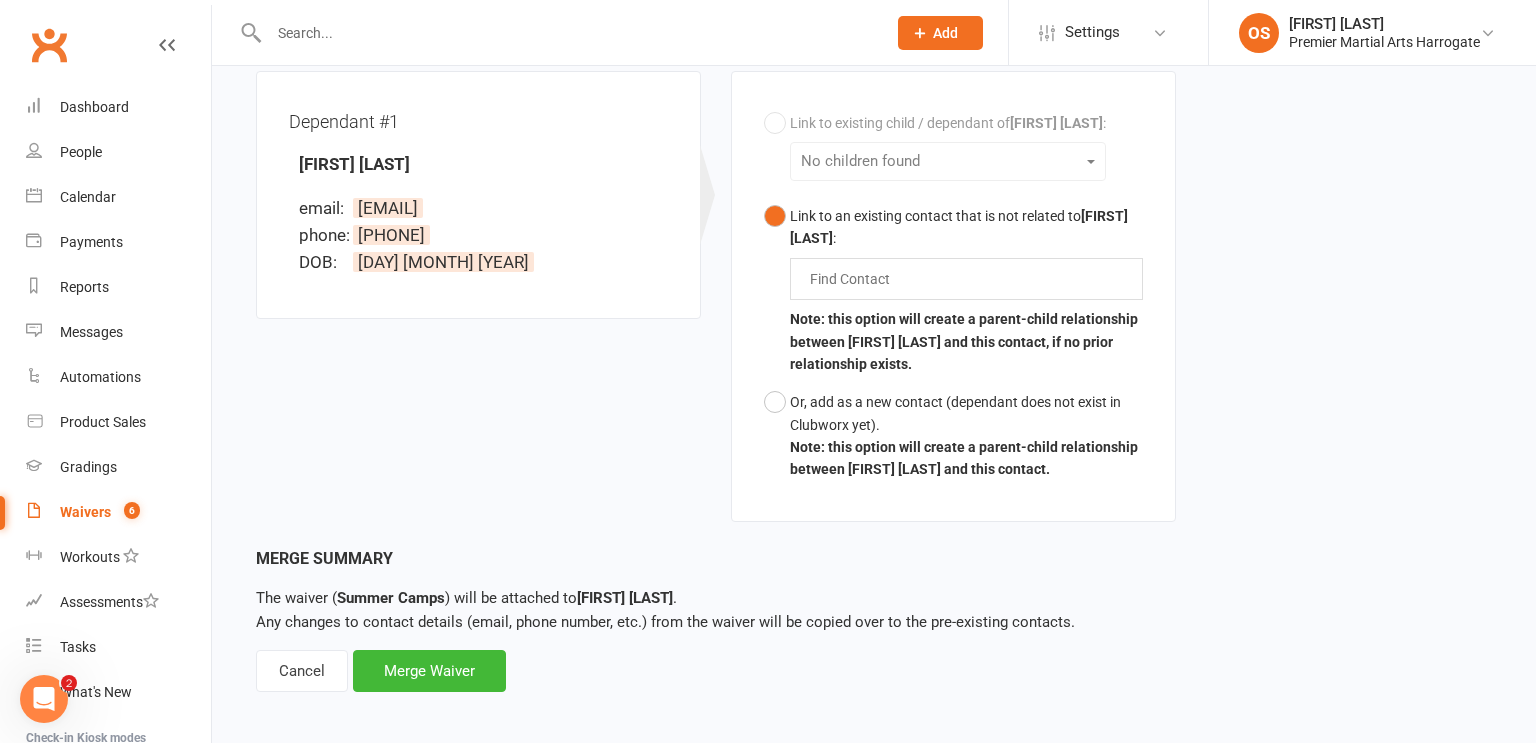 scroll, scrollTop: 577, scrollLeft: 0, axis: vertical 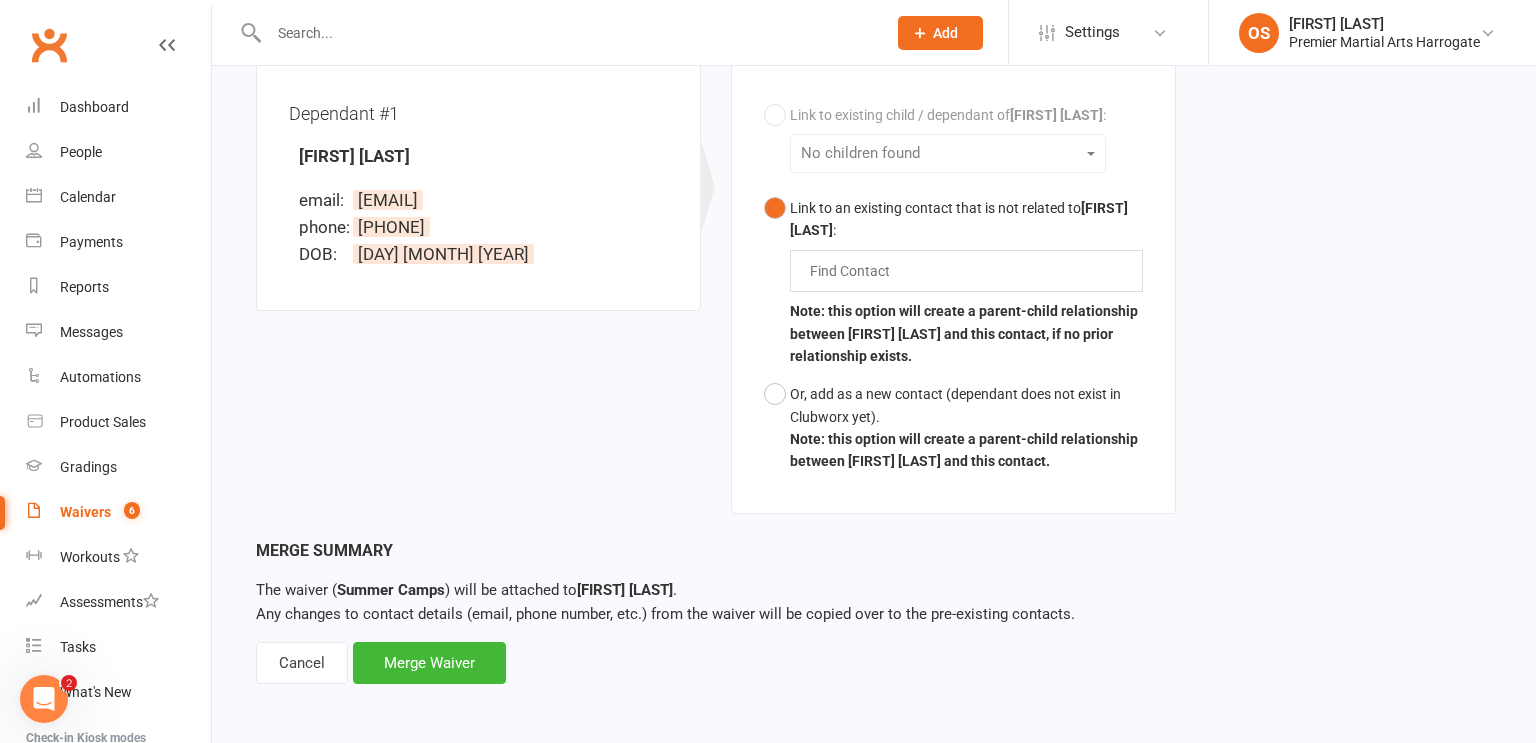 click at bounding box center (854, 271) 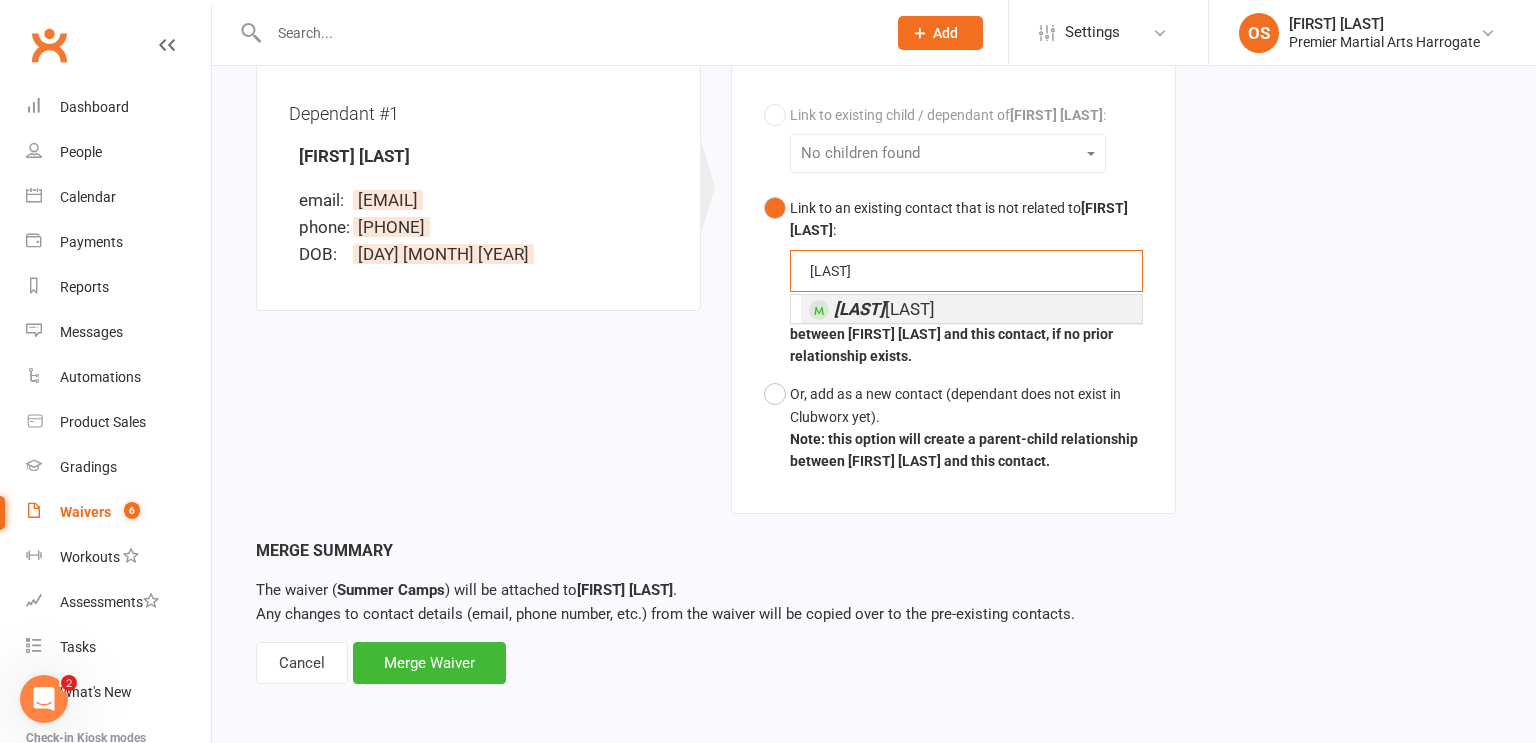 type on "[LAST]" 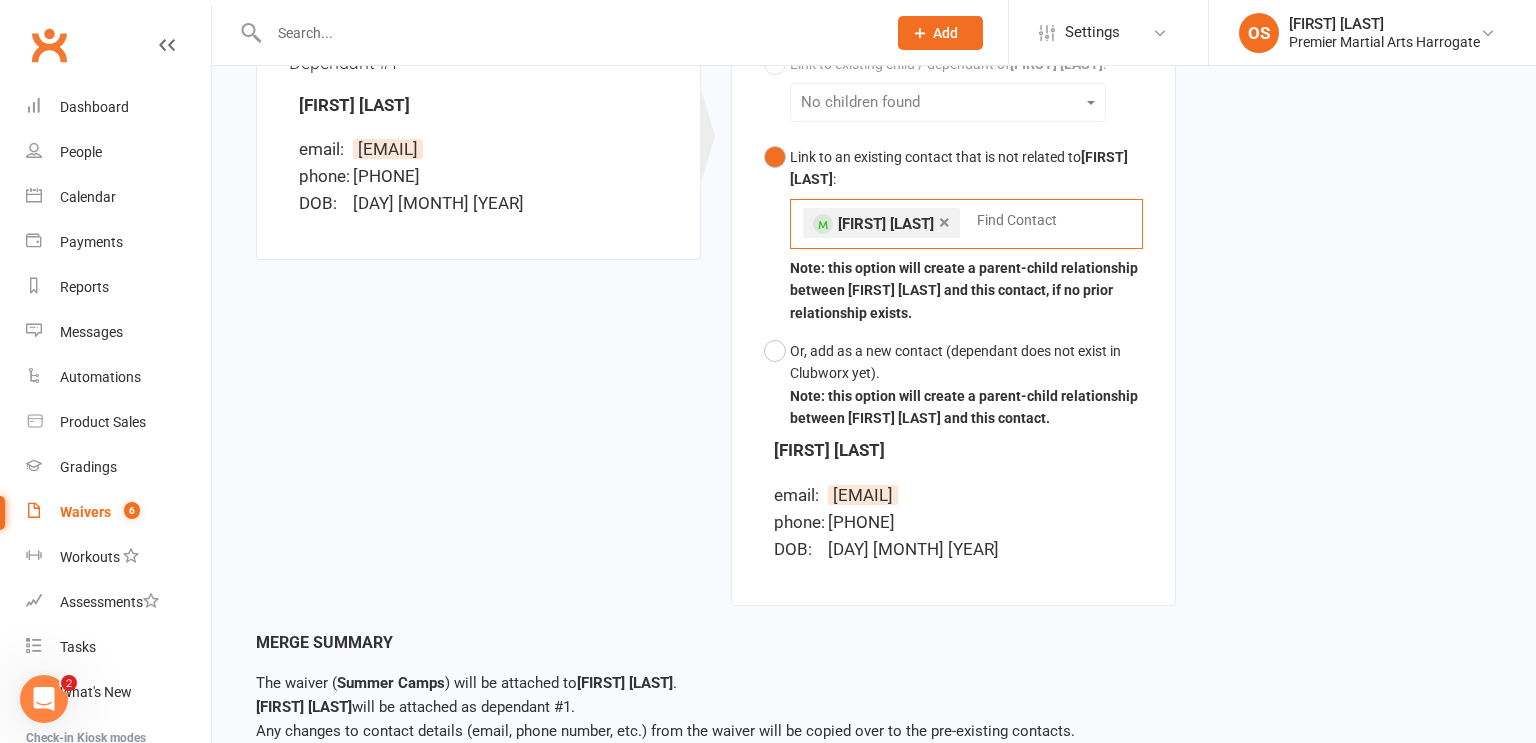 scroll, scrollTop: 745, scrollLeft: 0, axis: vertical 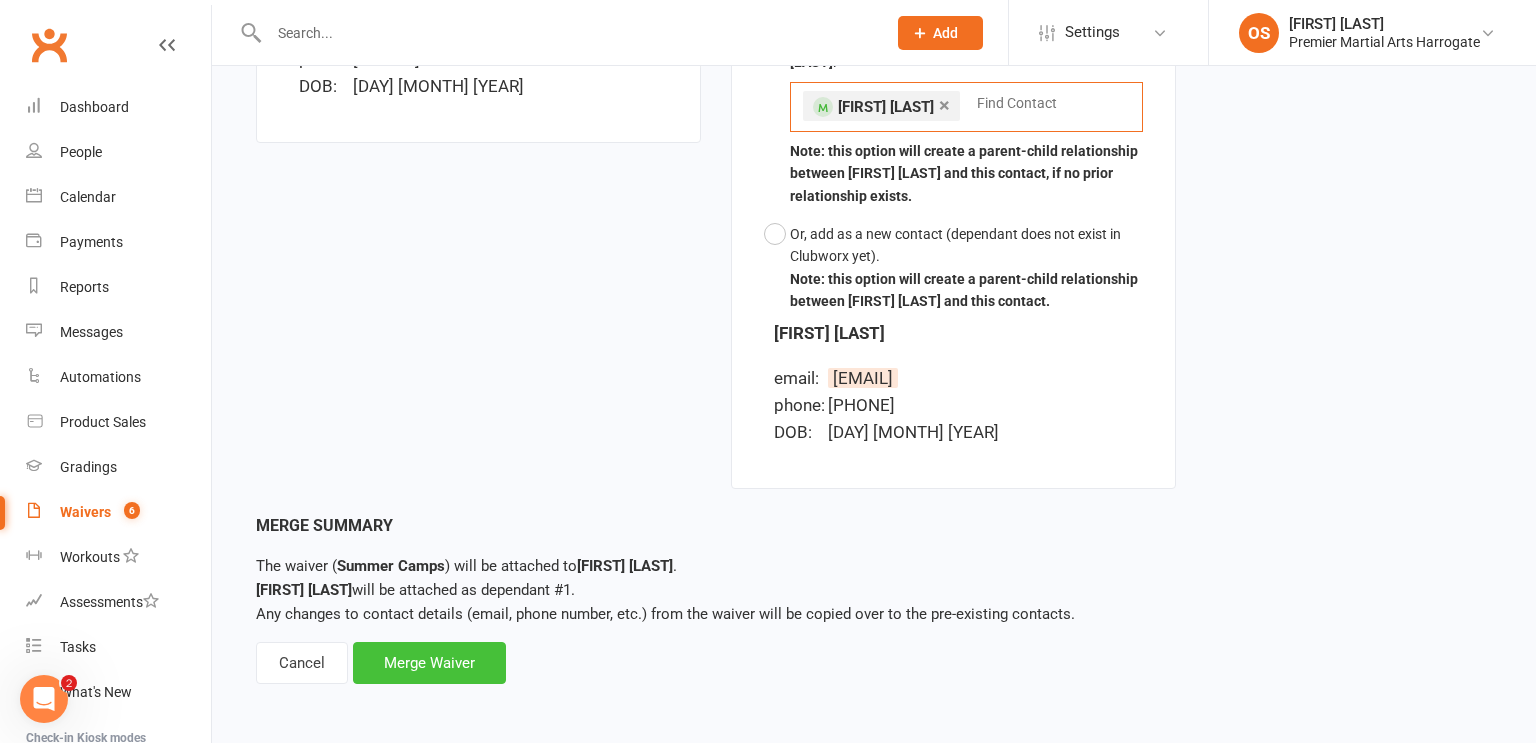 click on "Merge Waiver" at bounding box center [429, 663] 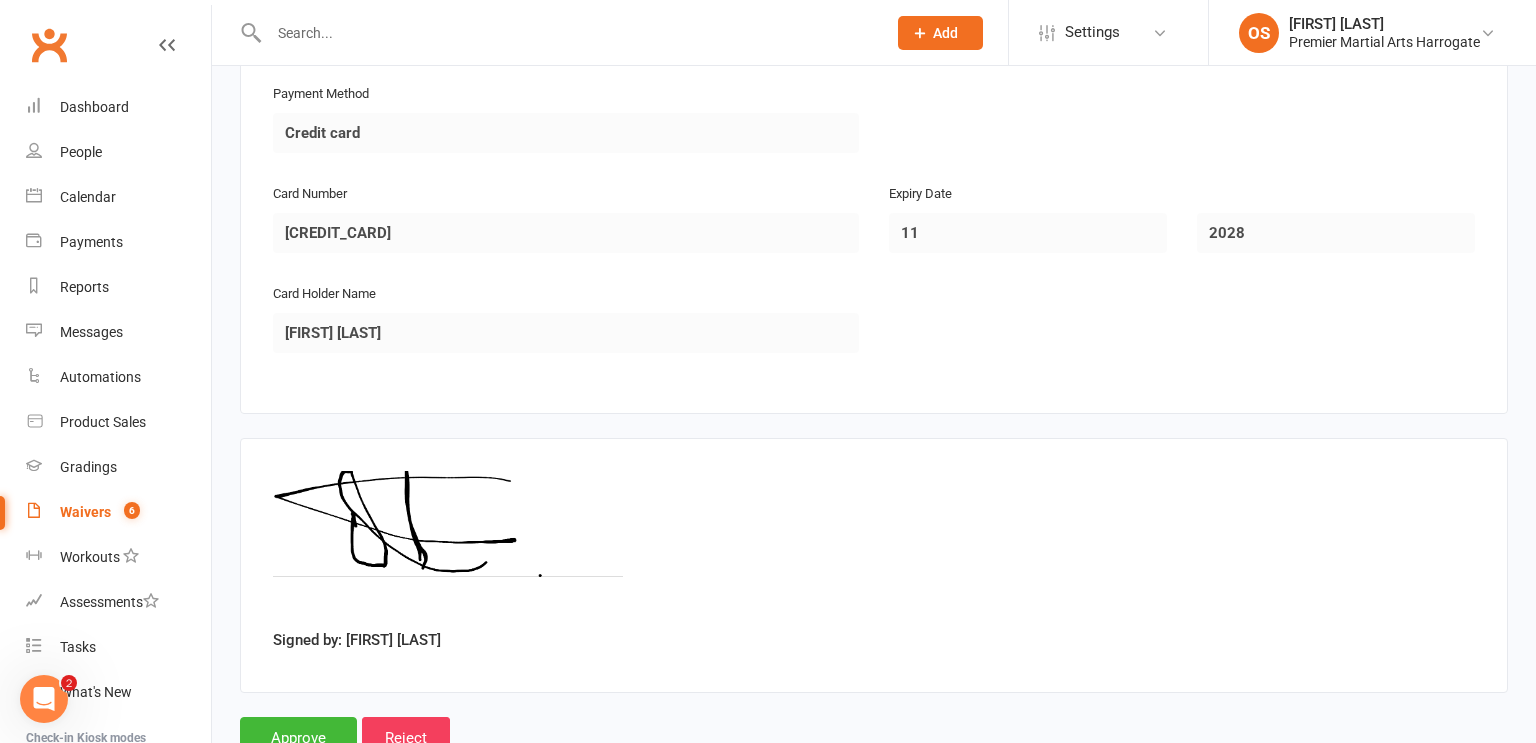 scroll, scrollTop: 3901, scrollLeft: 0, axis: vertical 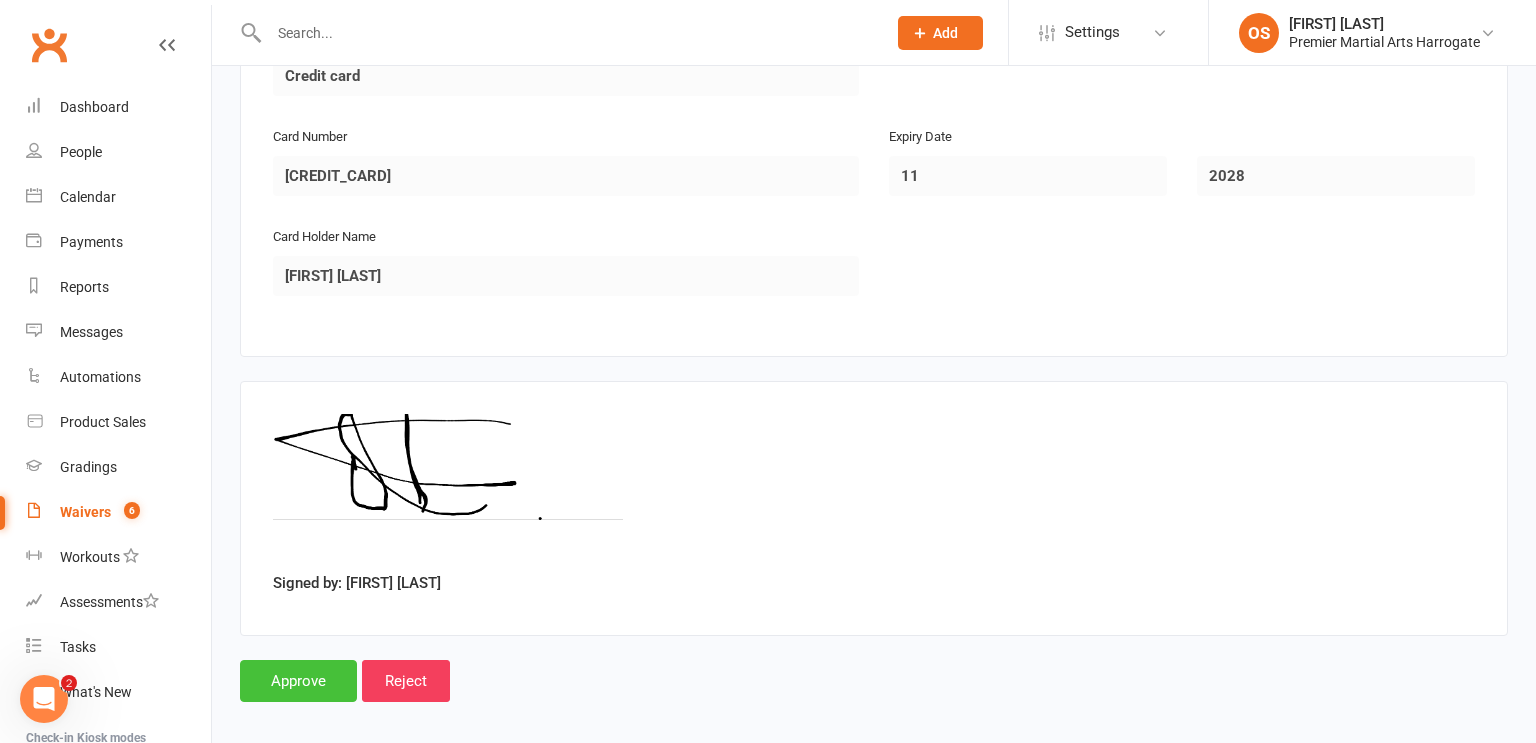 click on "Approve" at bounding box center (298, 681) 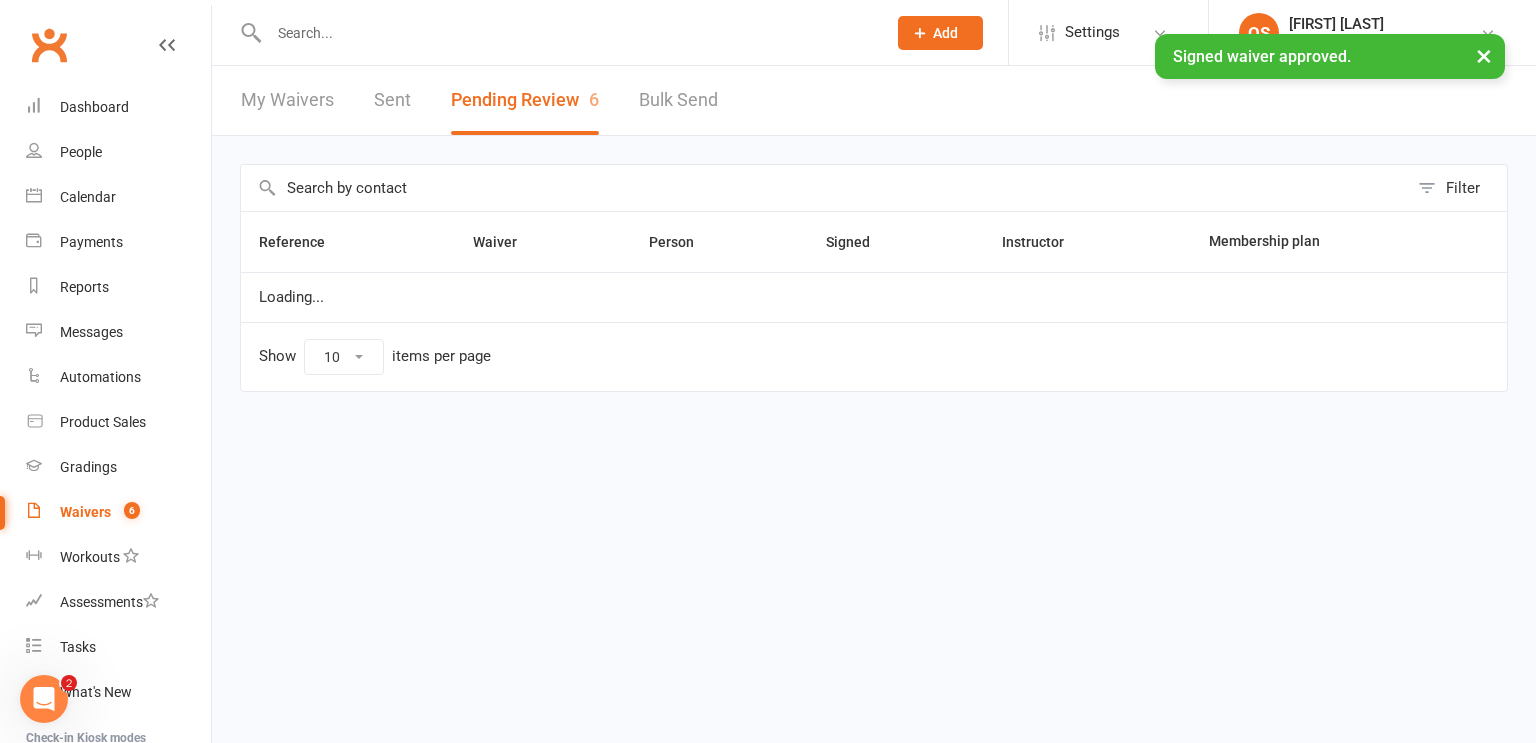scroll, scrollTop: 0, scrollLeft: 0, axis: both 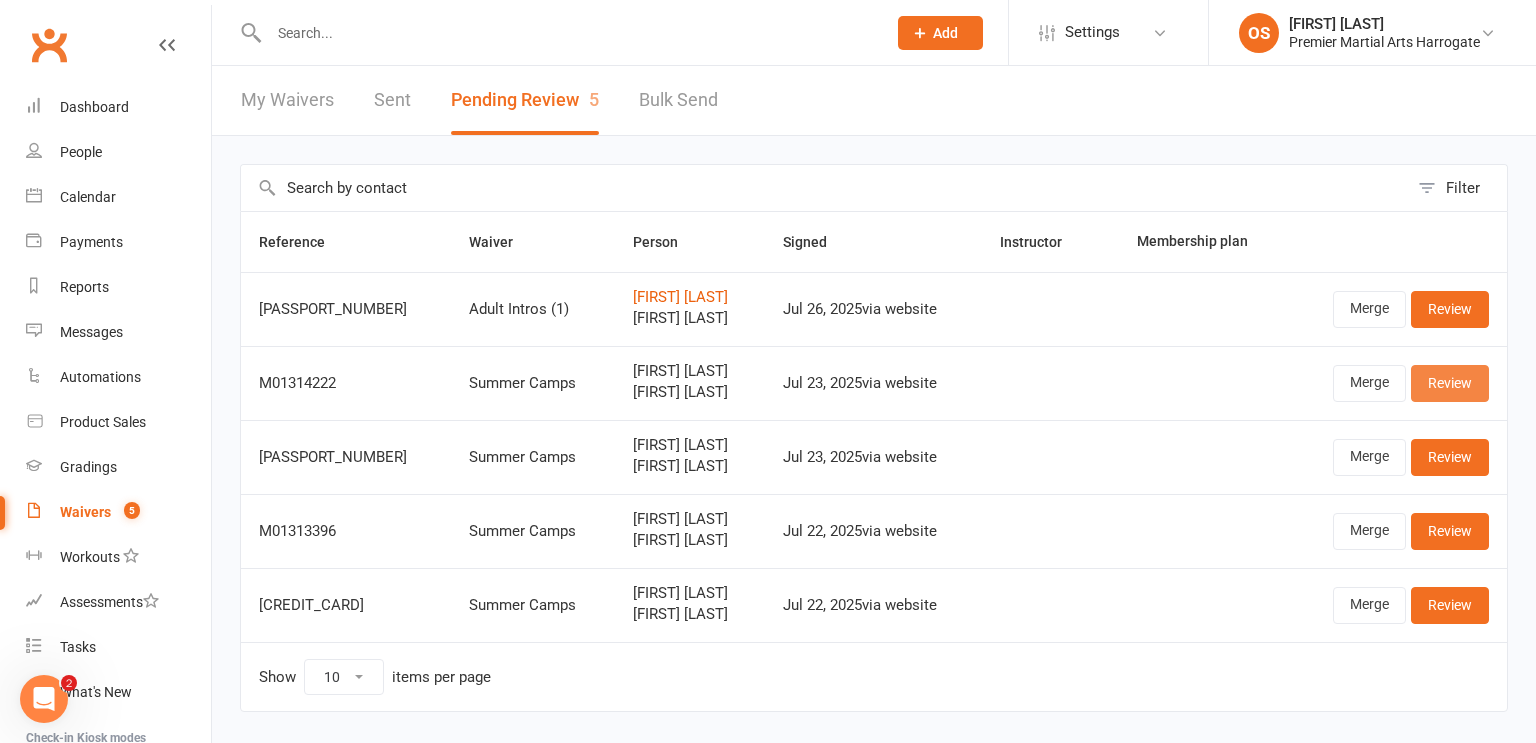 click on "Review" at bounding box center (1450, 383) 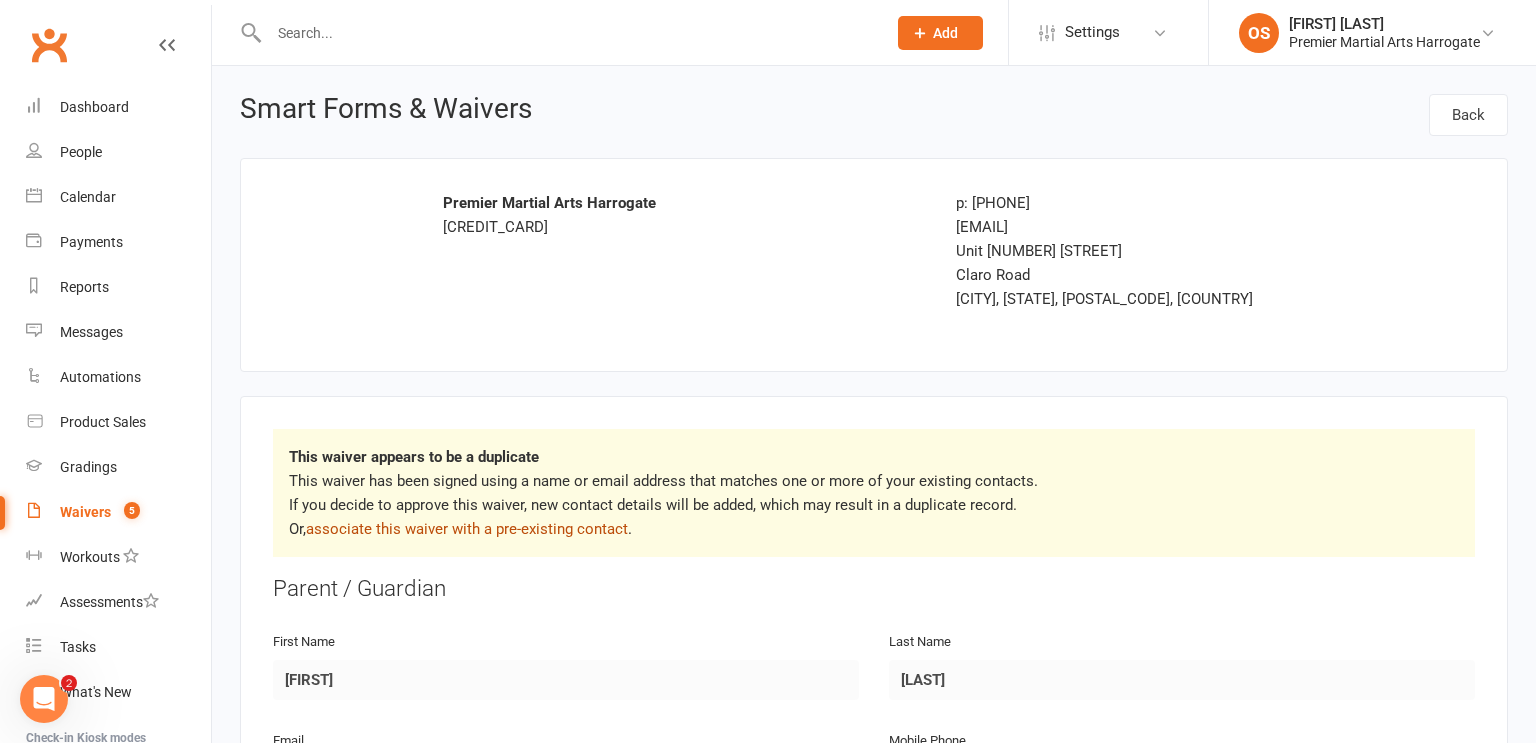 click on "associate this waiver with a pre-existing contact" at bounding box center (467, 529) 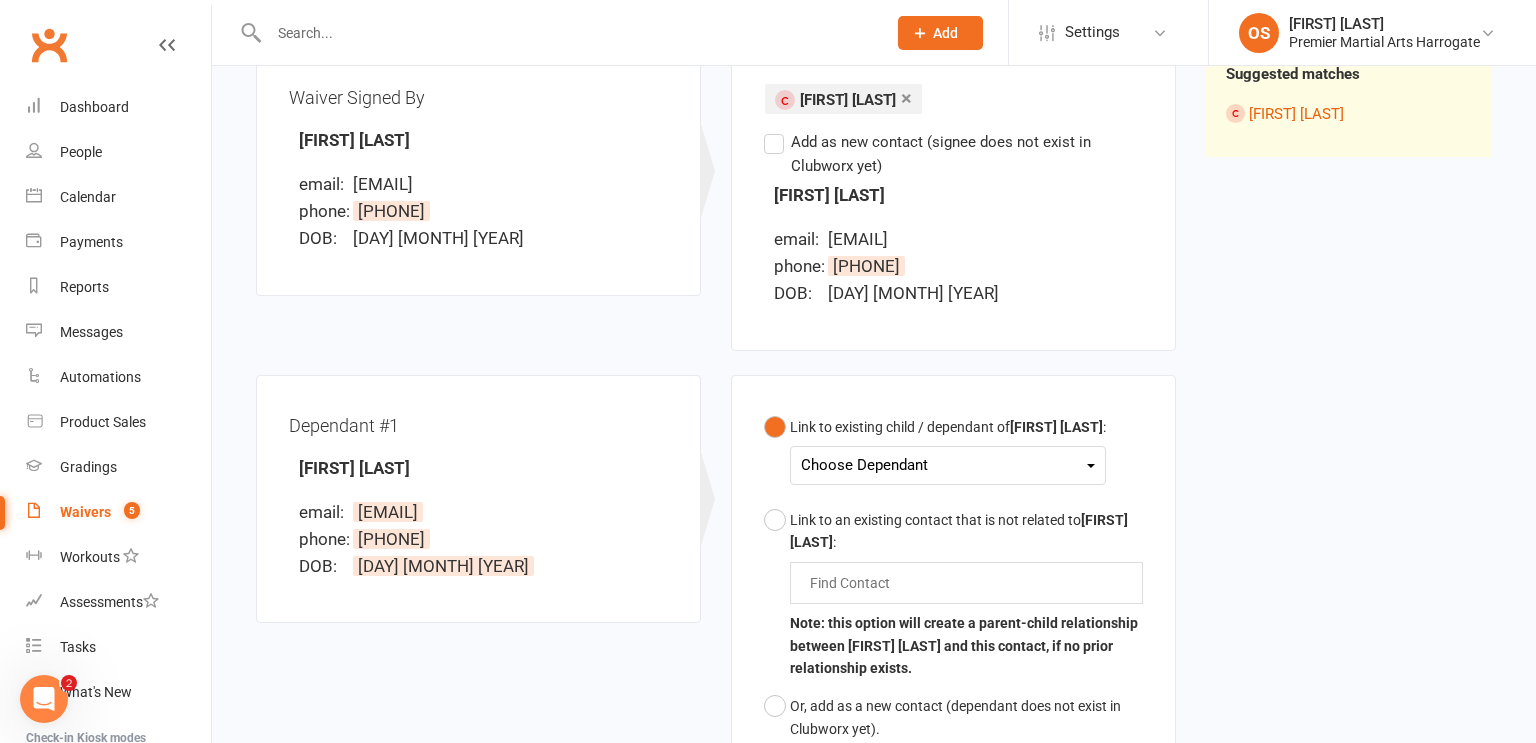 scroll, scrollTop: 278, scrollLeft: 0, axis: vertical 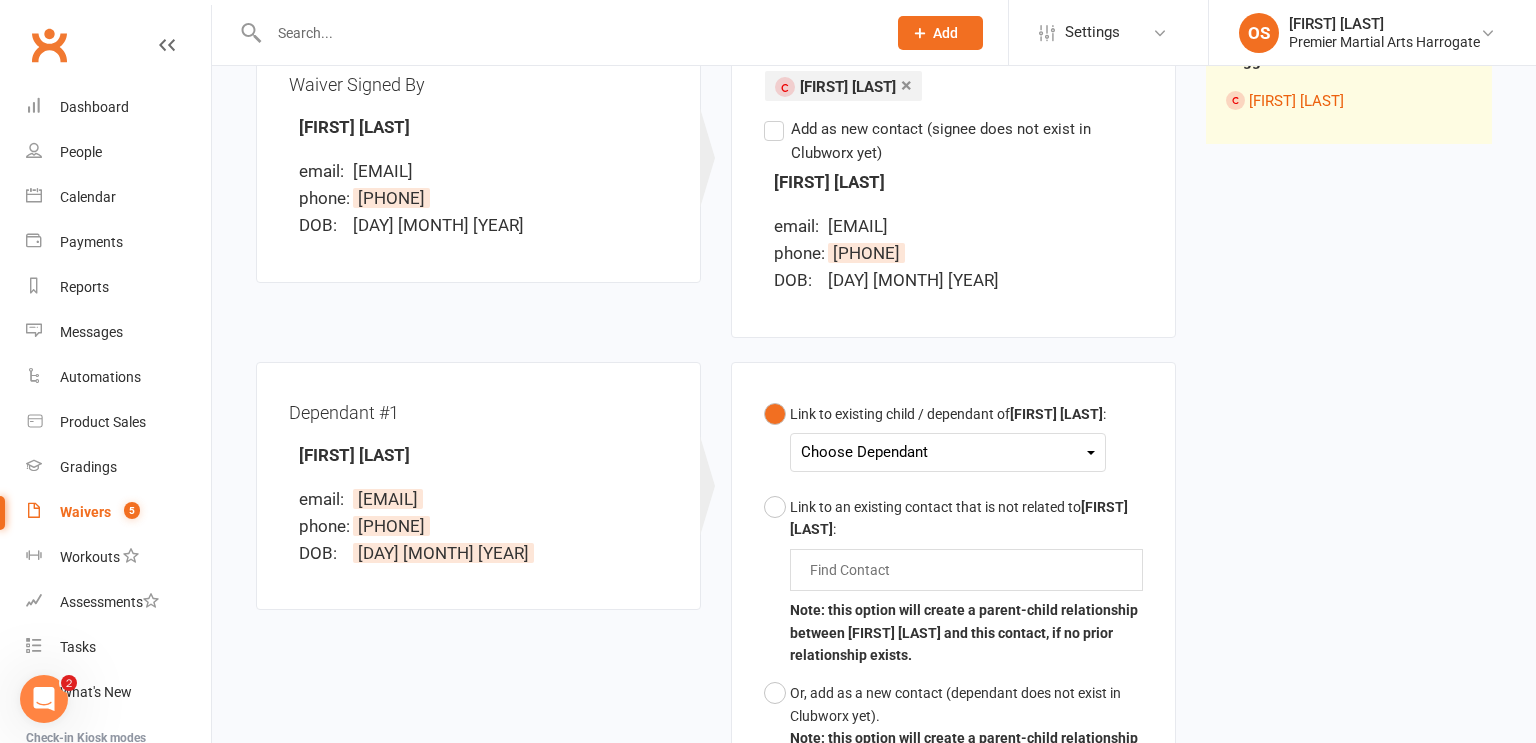 click at bounding box center (1091, 453) 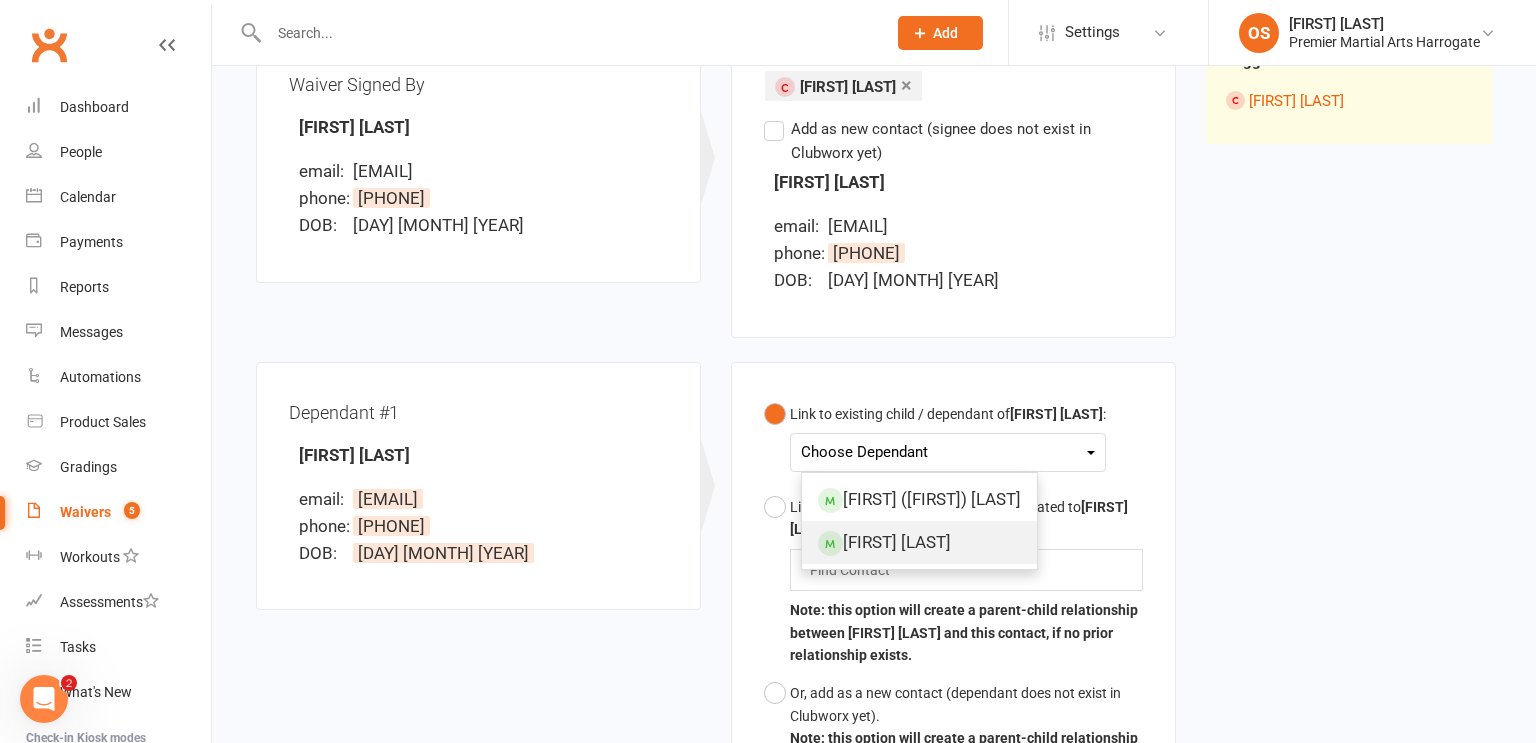 click on "[FIRST] [LAST]" at bounding box center [919, 542] 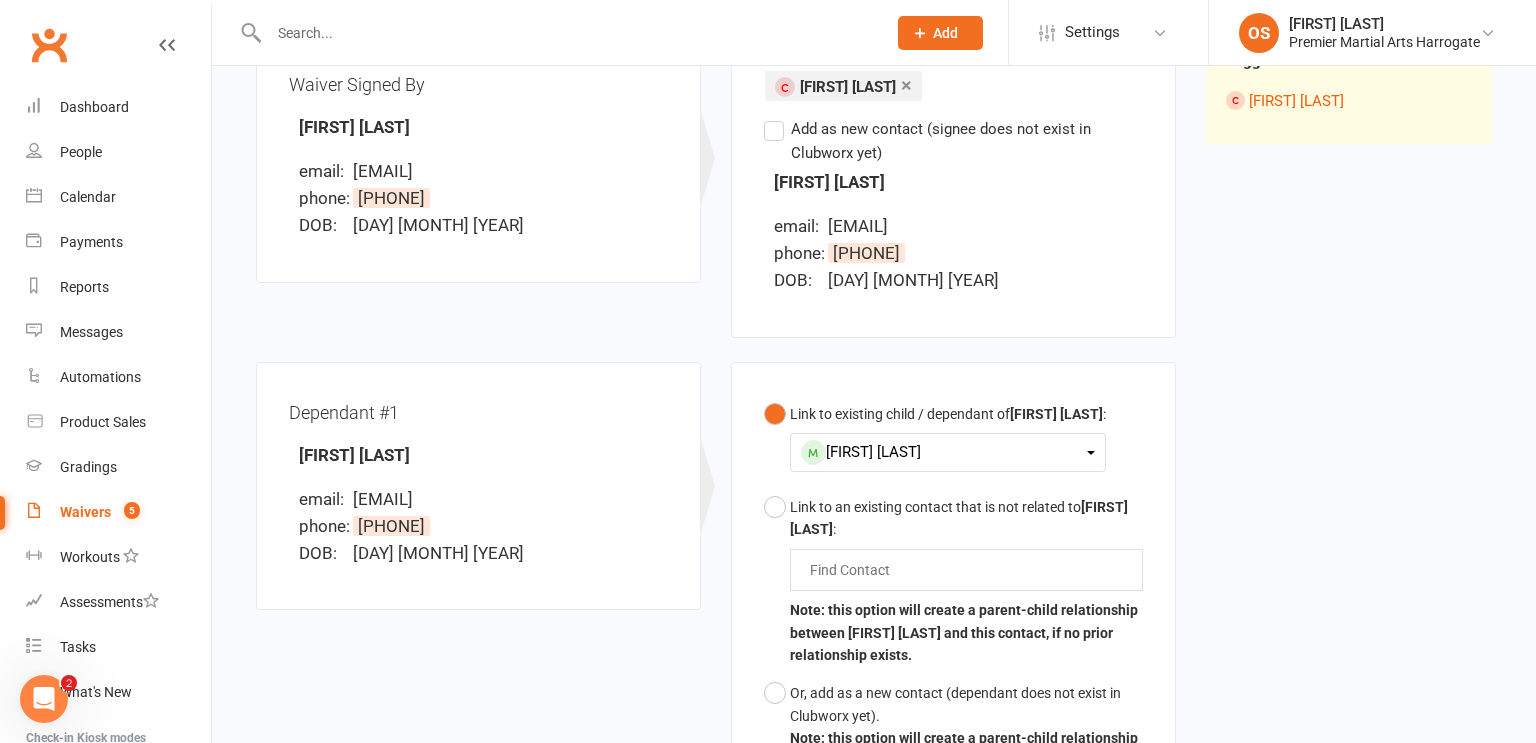 scroll, scrollTop: 737, scrollLeft: 0, axis: vertical 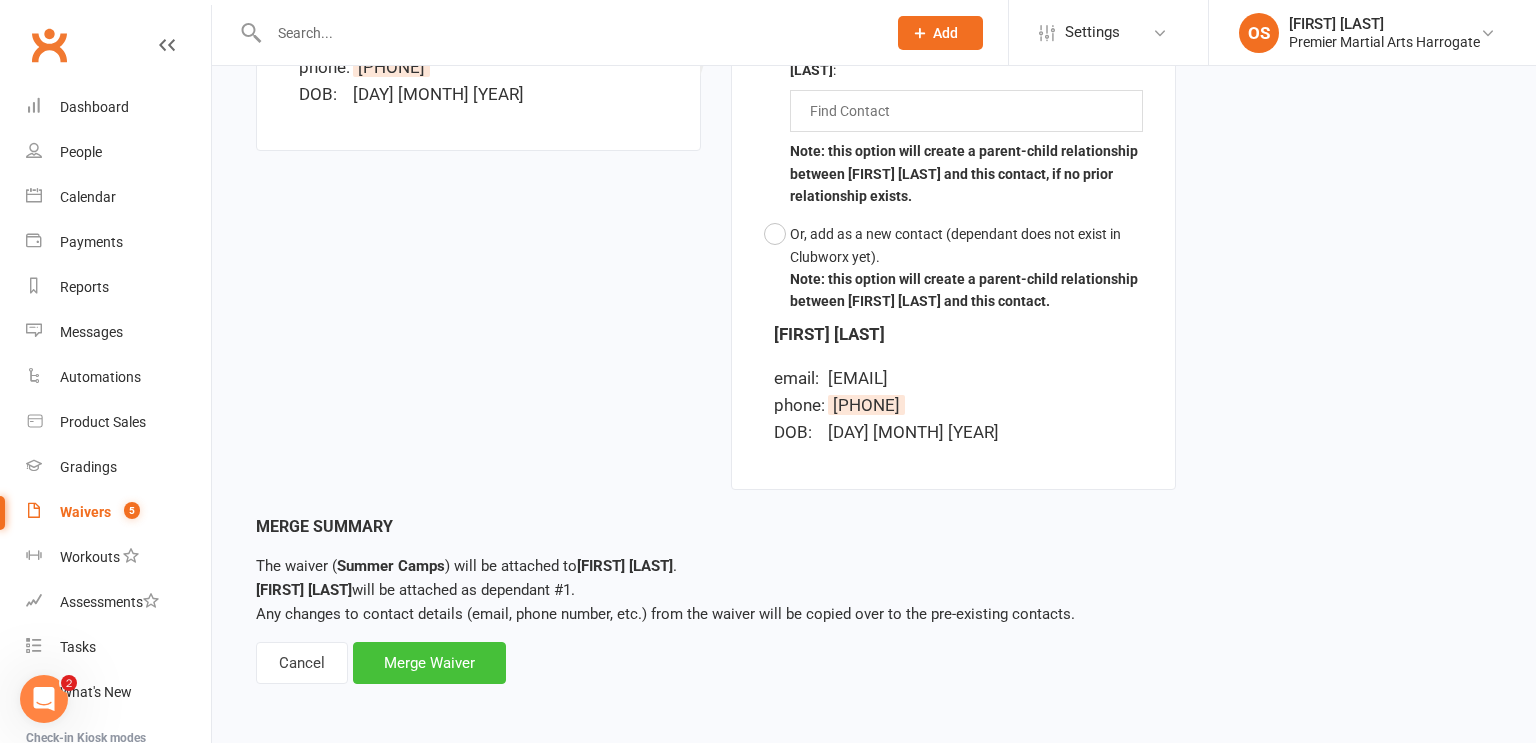 click on "Merge Waiver" at bounding box center [429, 663] 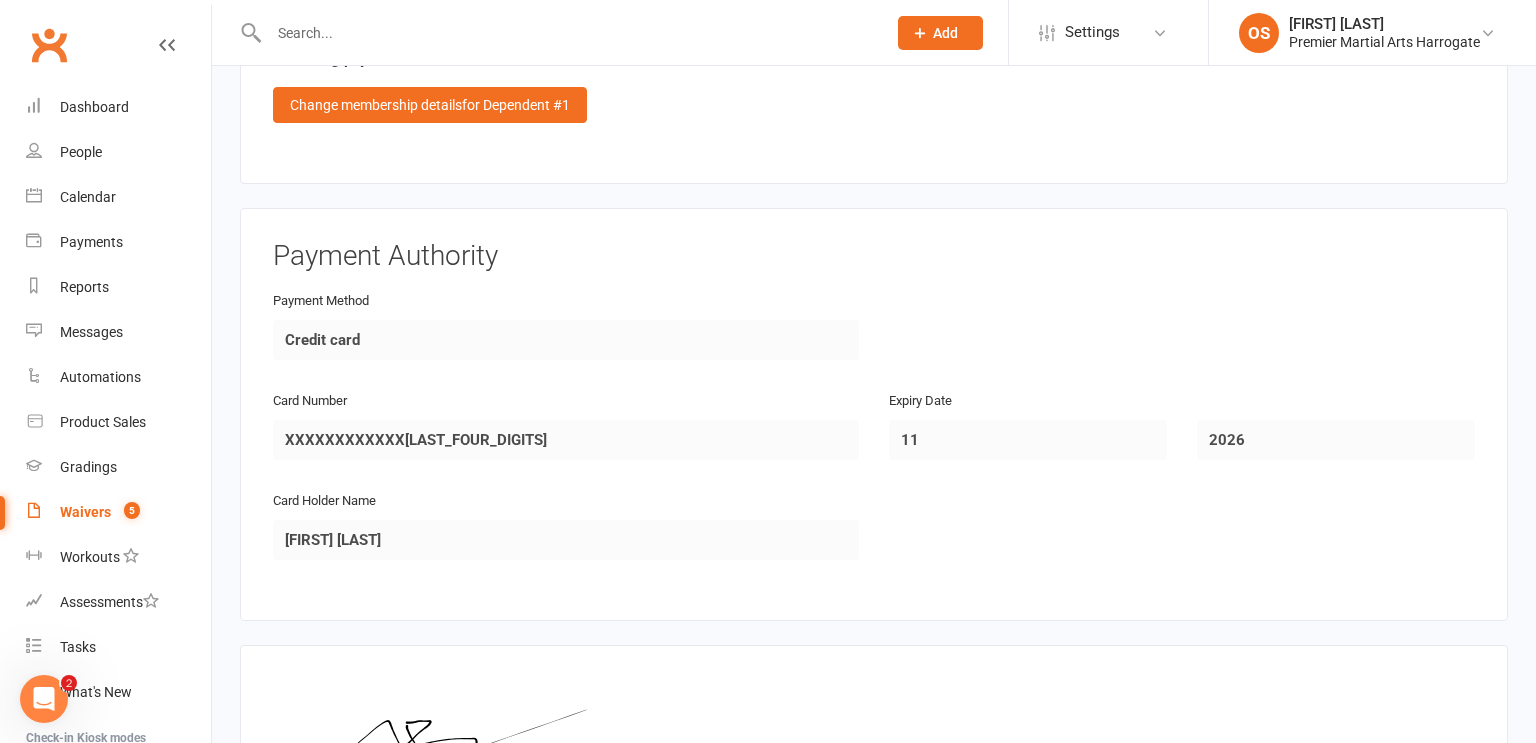 scroll, scrollTop: 3901, scrollLeft: 0, axis: vertical 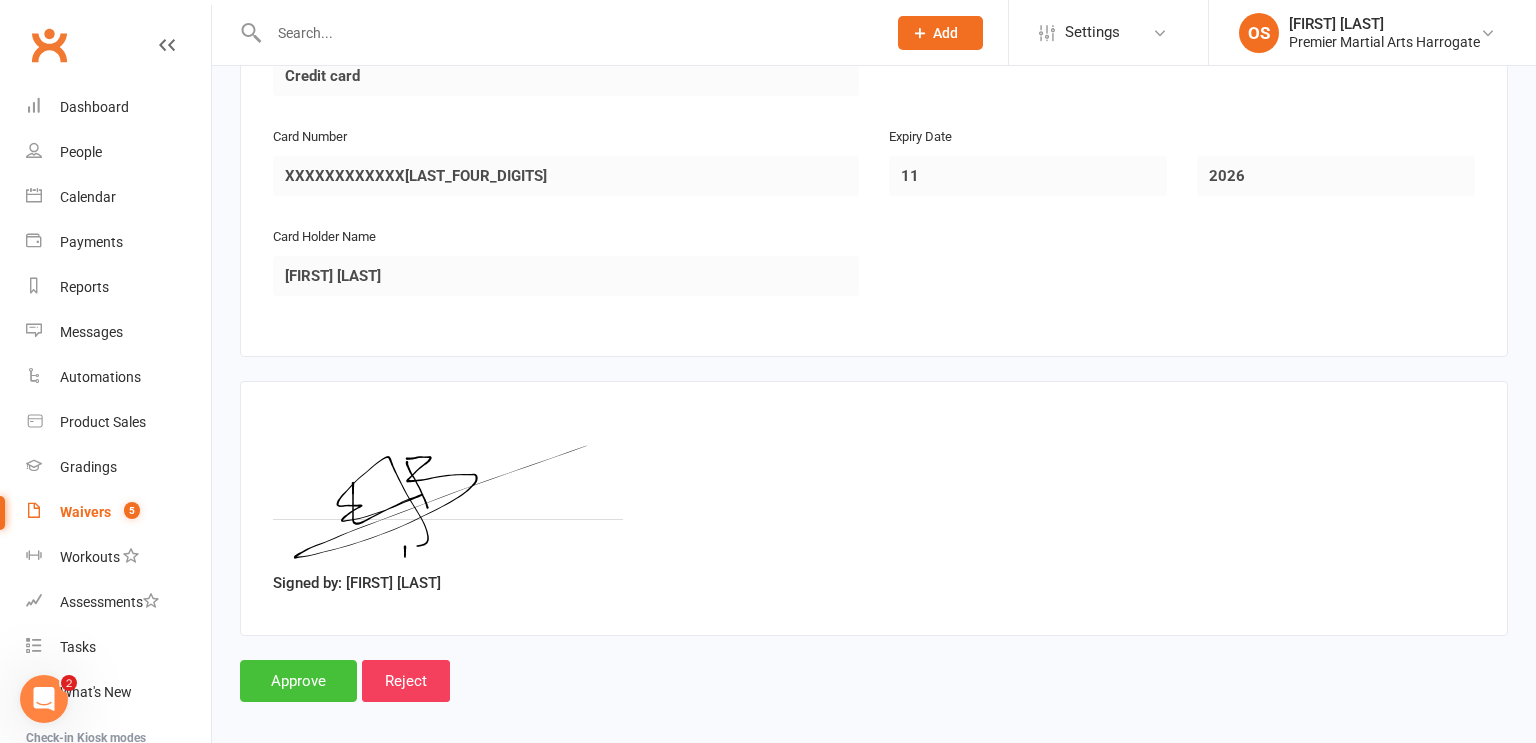 click on "Approve" at bounding box center (298, 681) 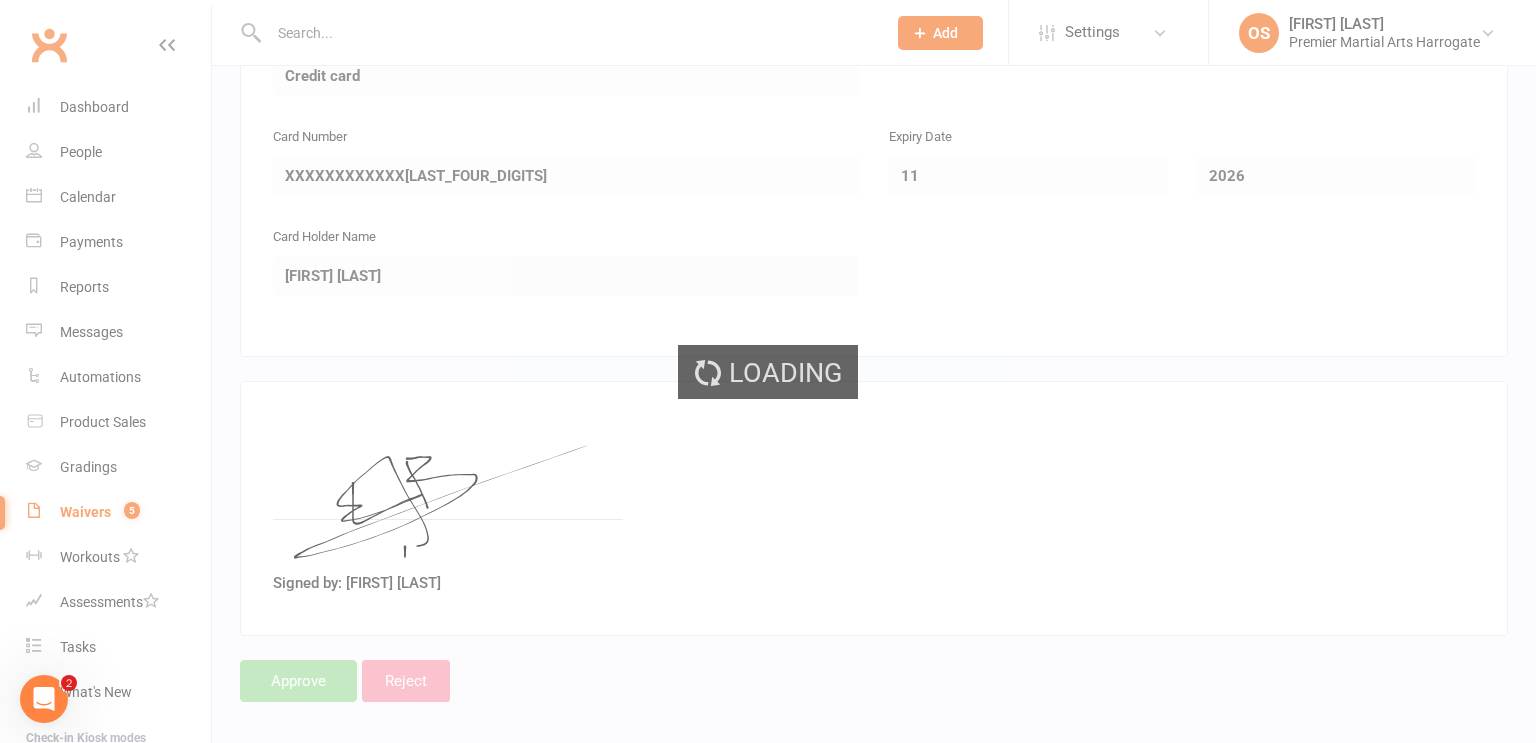scroll, scrollTop: 0, scrollLeft: 0, axis: both 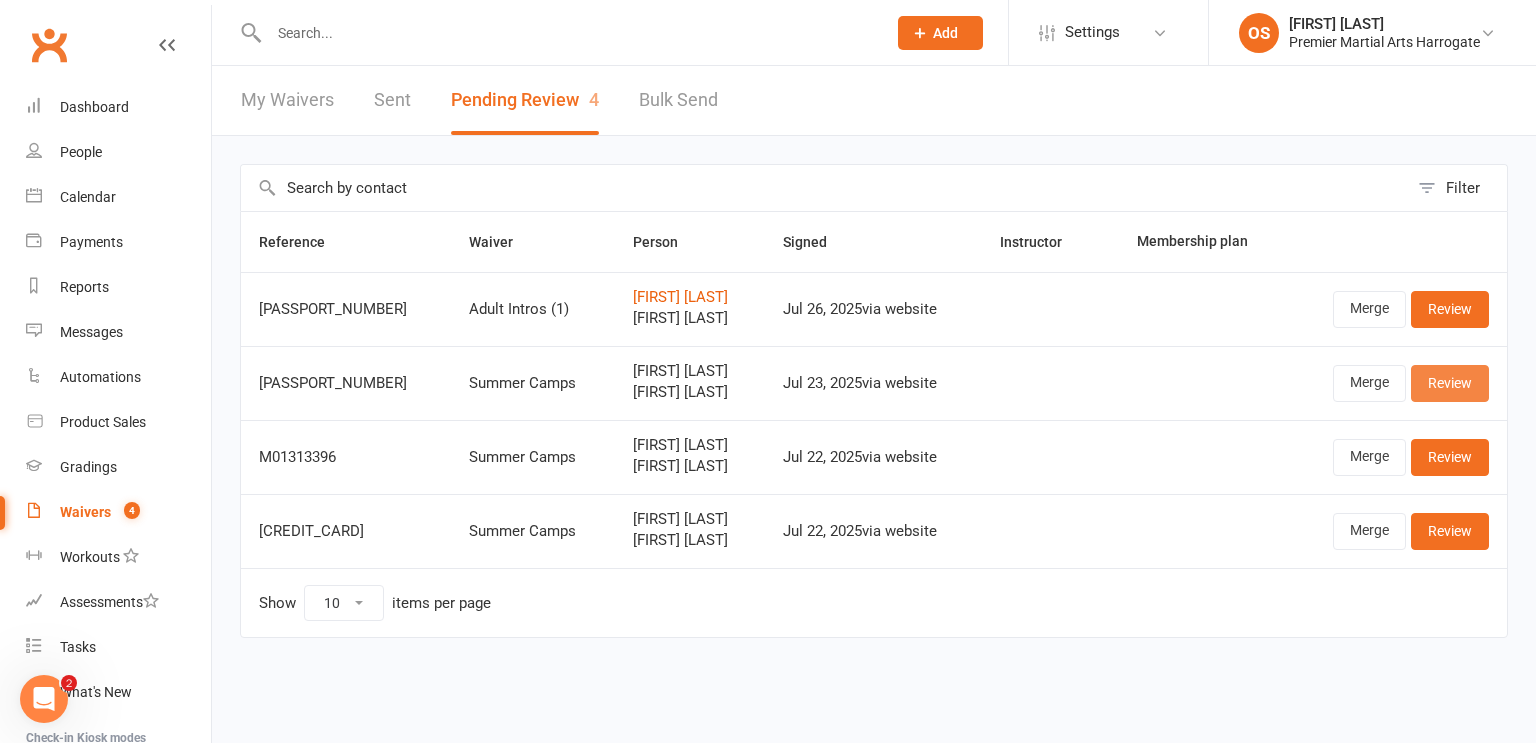 click on "Review" at bounding box center [1450, 383] 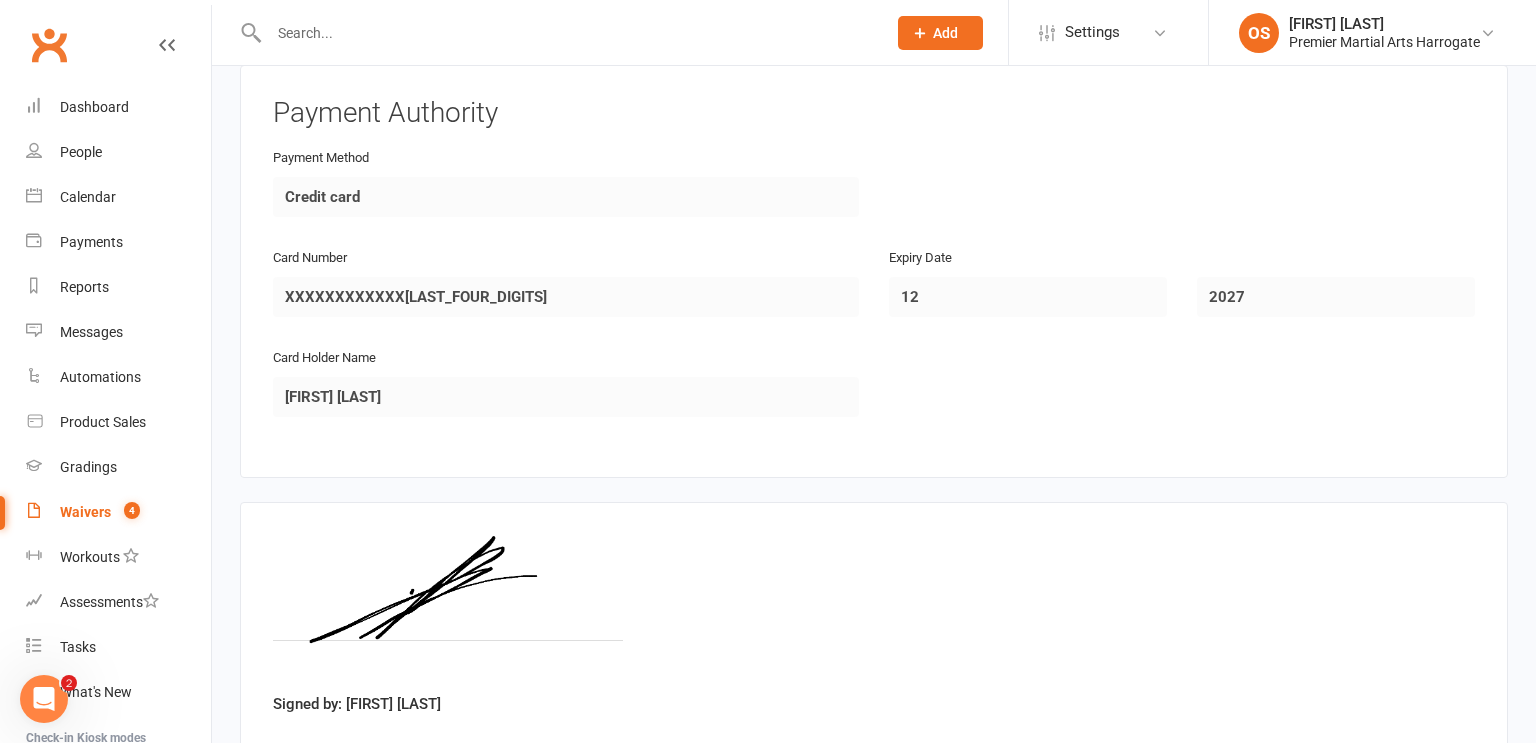 scroll, scrollTop: 3901, scrollLeft: 0, axis: vertical 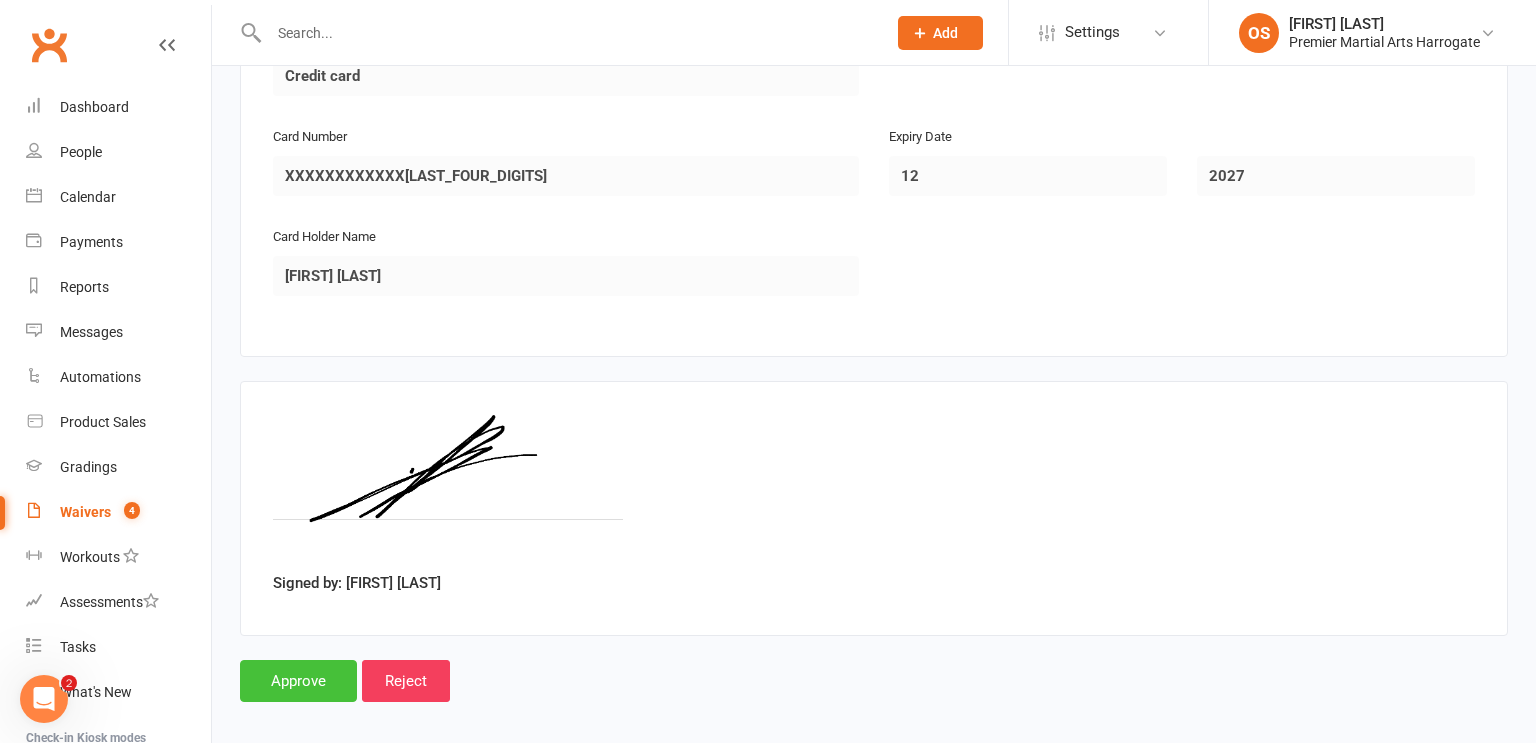 click on "Approve" at bounding box center [298, 681] 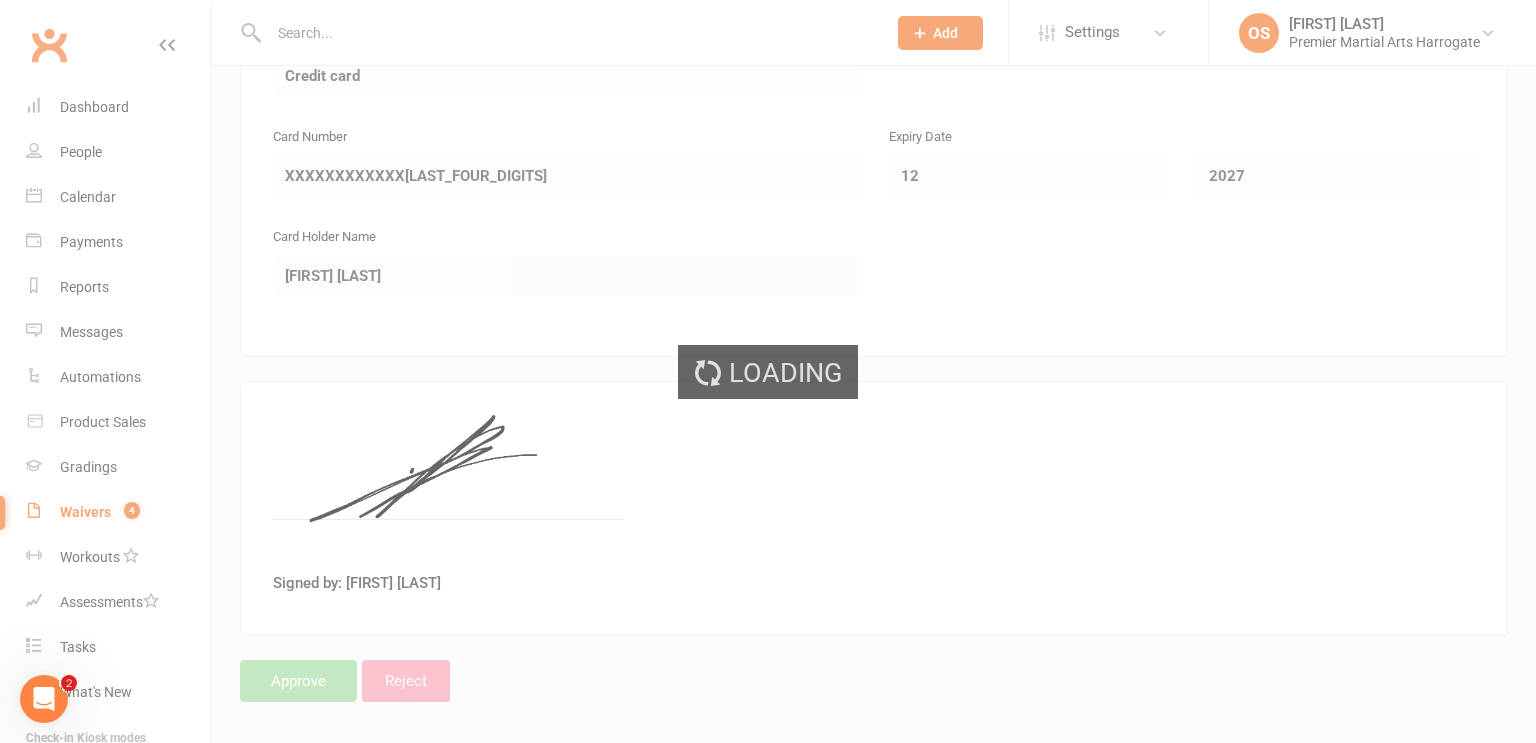 scroll, scrollTop: 0, scrollLeft: 0, axis: both 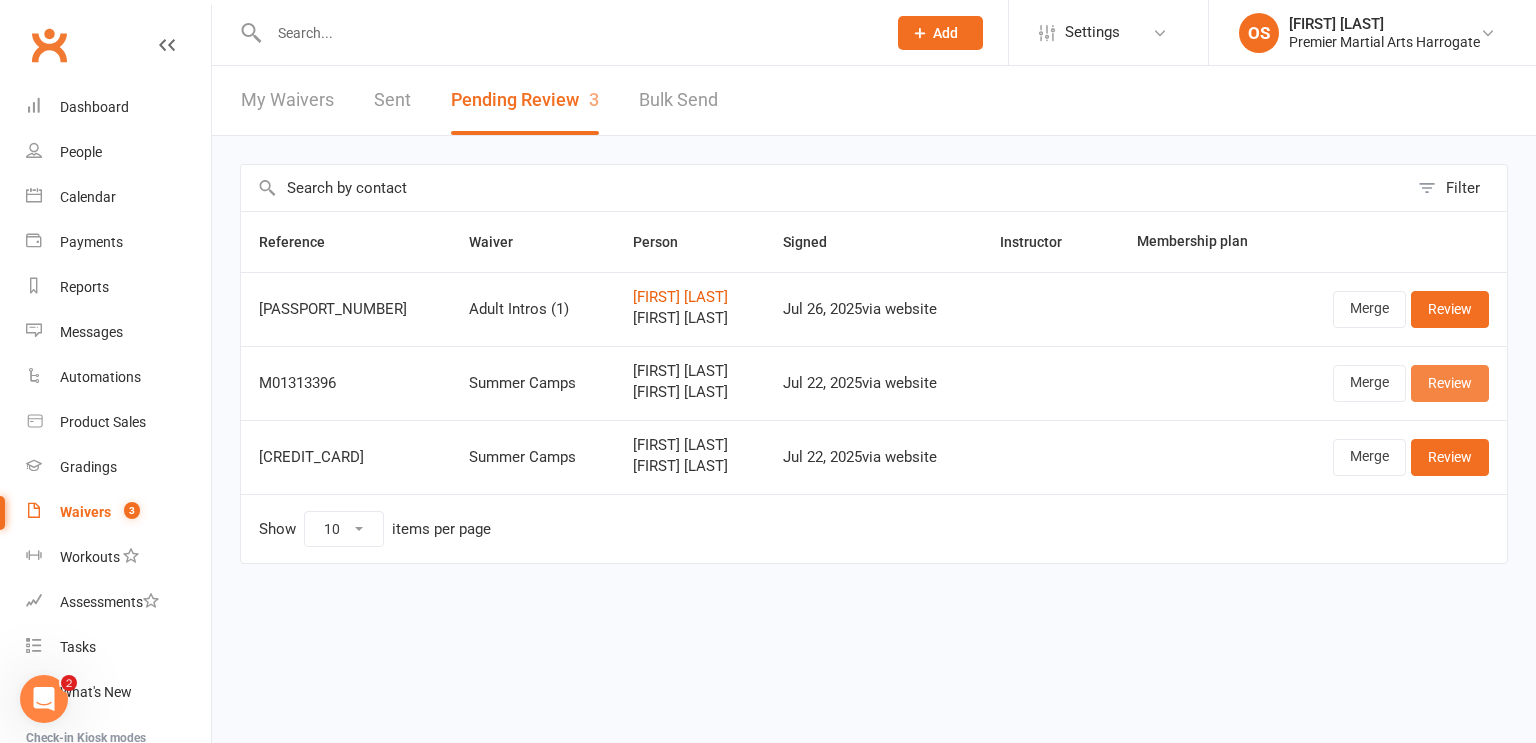 click on "Review" at bounding box center (1450, 383) 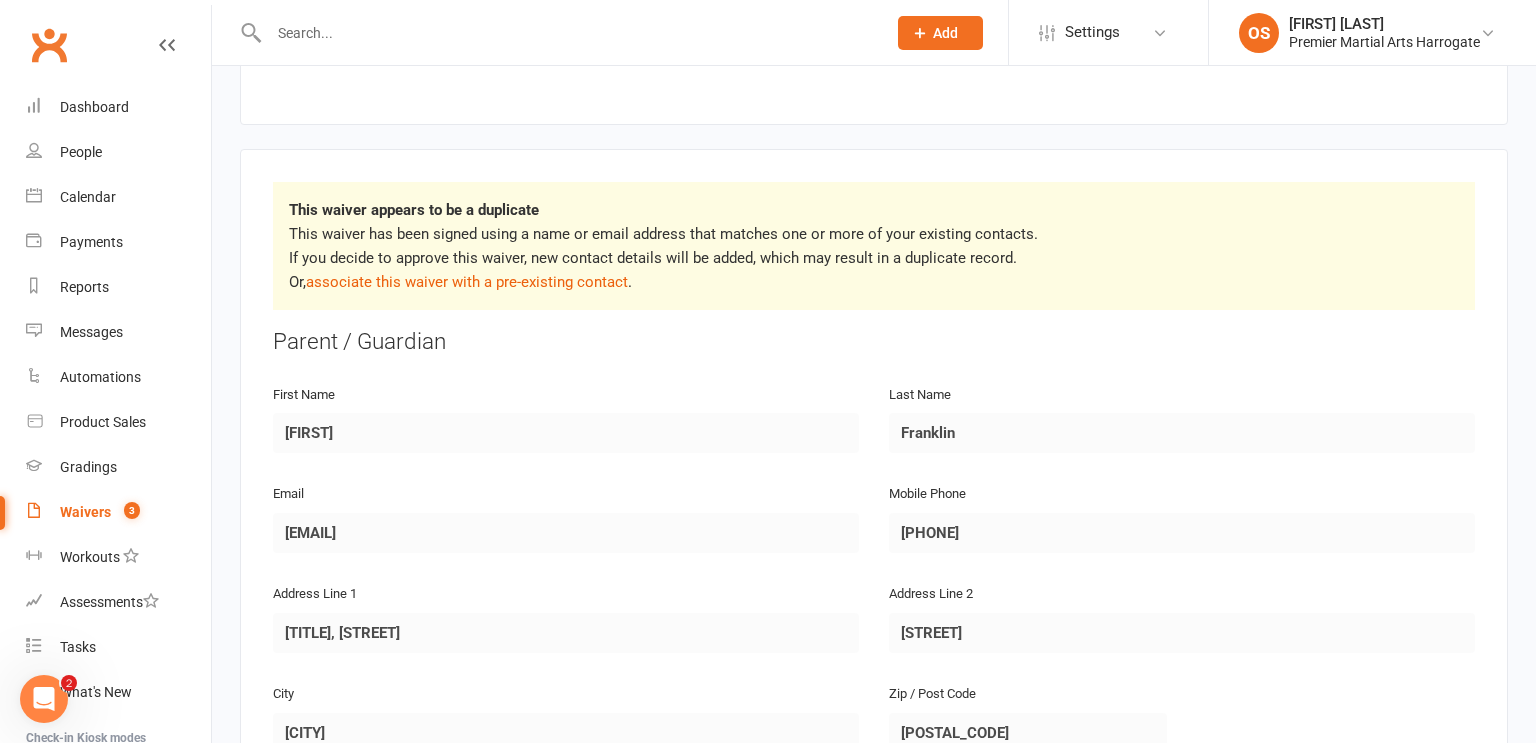 scroll, scrollTop: 250, scrollLeft: 0, axis: vertical 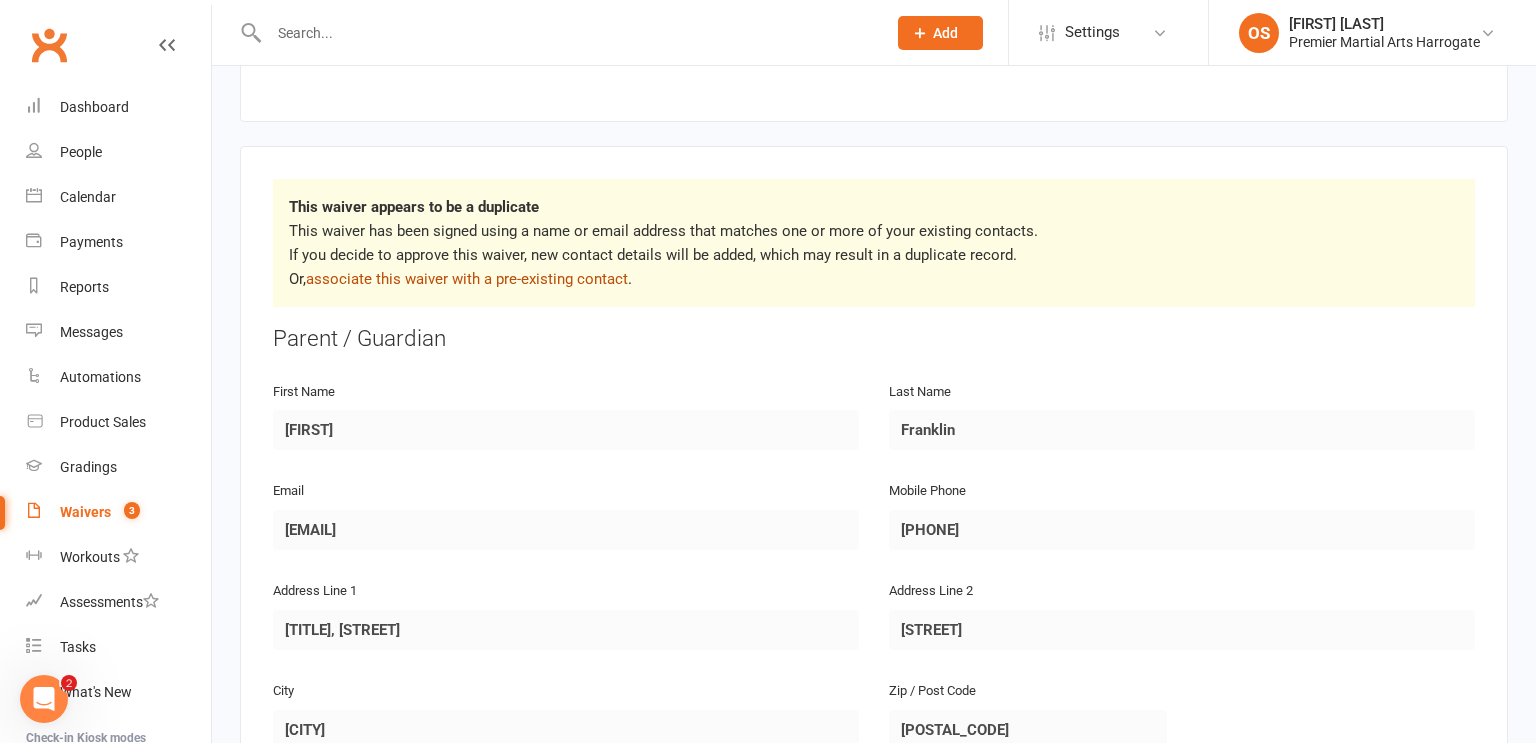 click on "associate this waiver with a pre-existing contact" at bounding box center (467, 279) 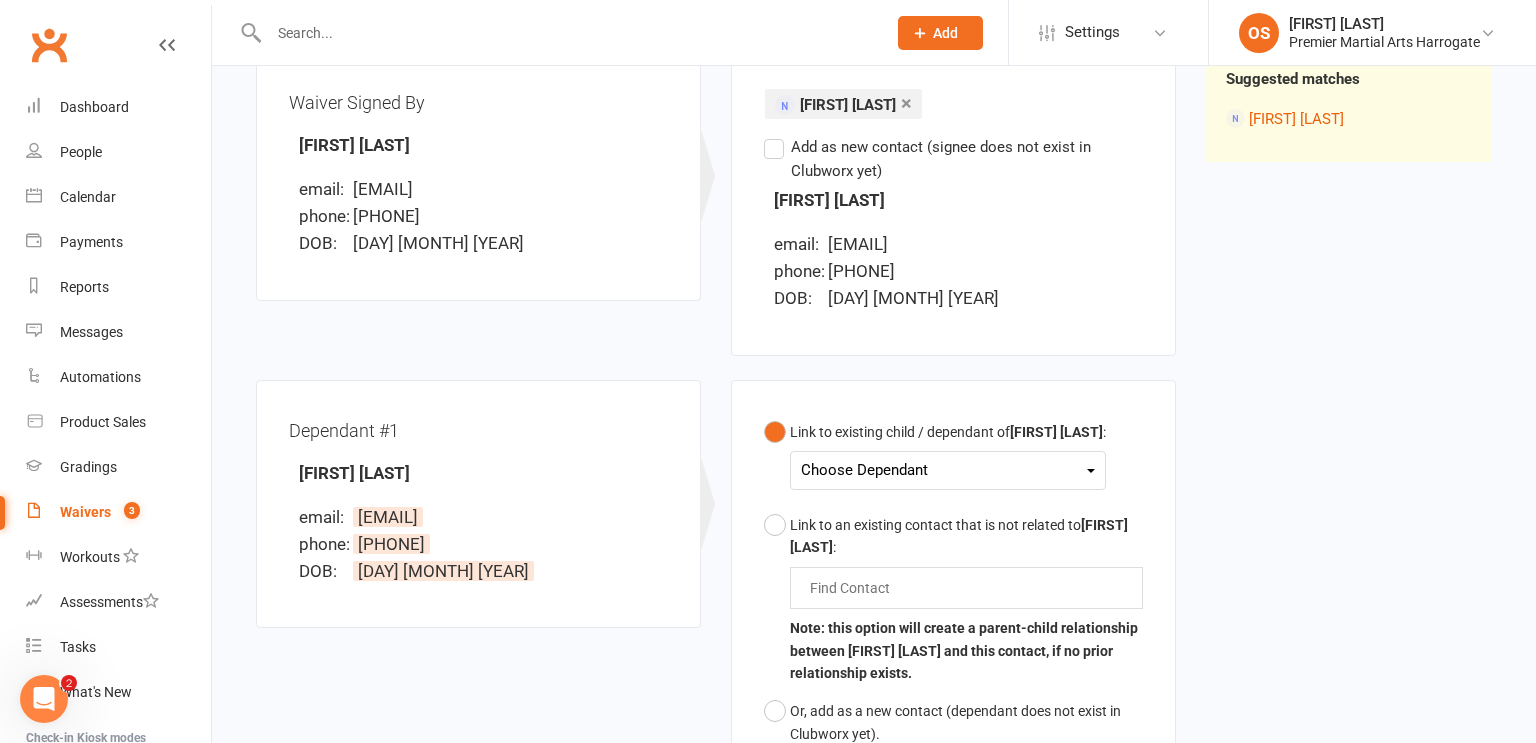 scroll, scrollTop: 259, scrollLeft: 0, axis: vertical 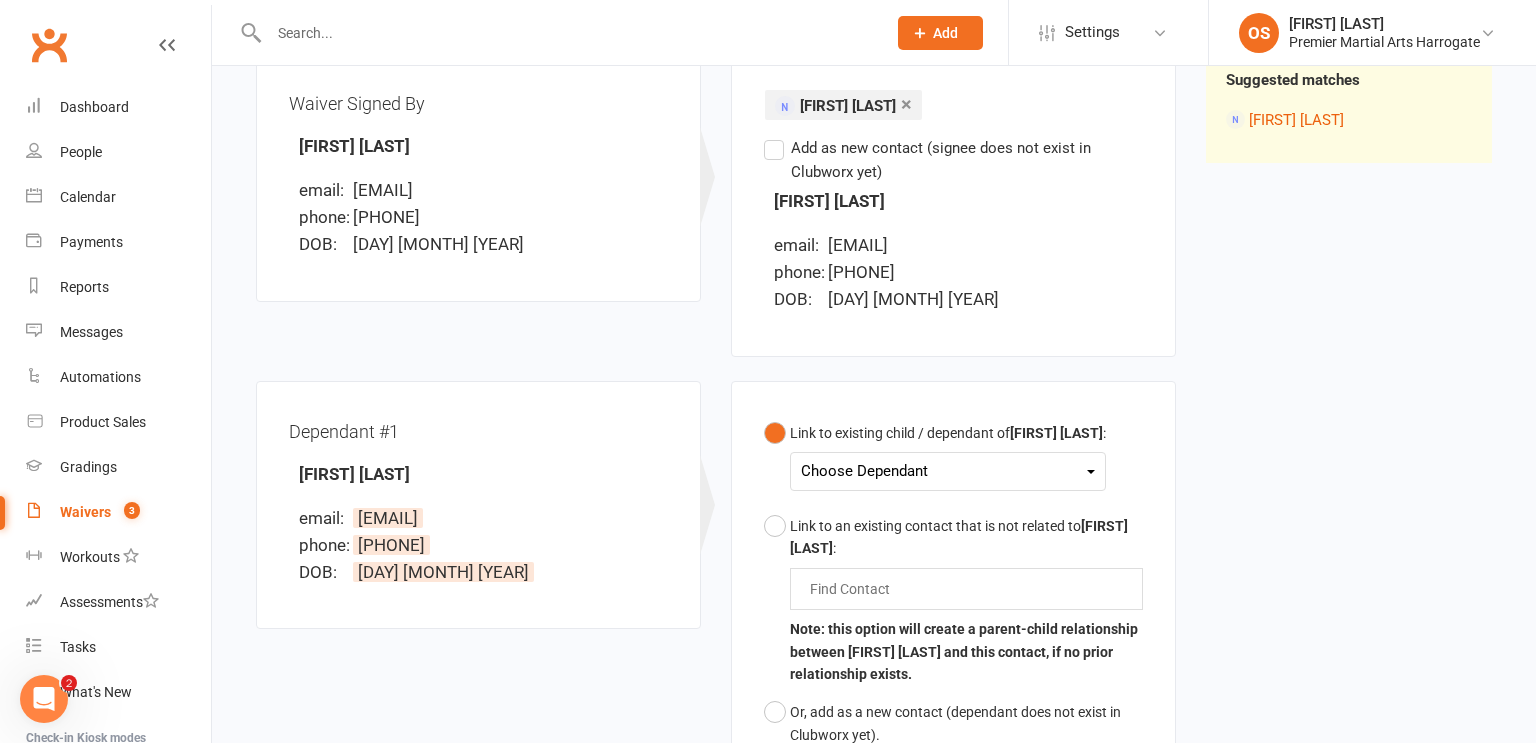 click on "Choose Dependant" at bounding box center (948, 471) 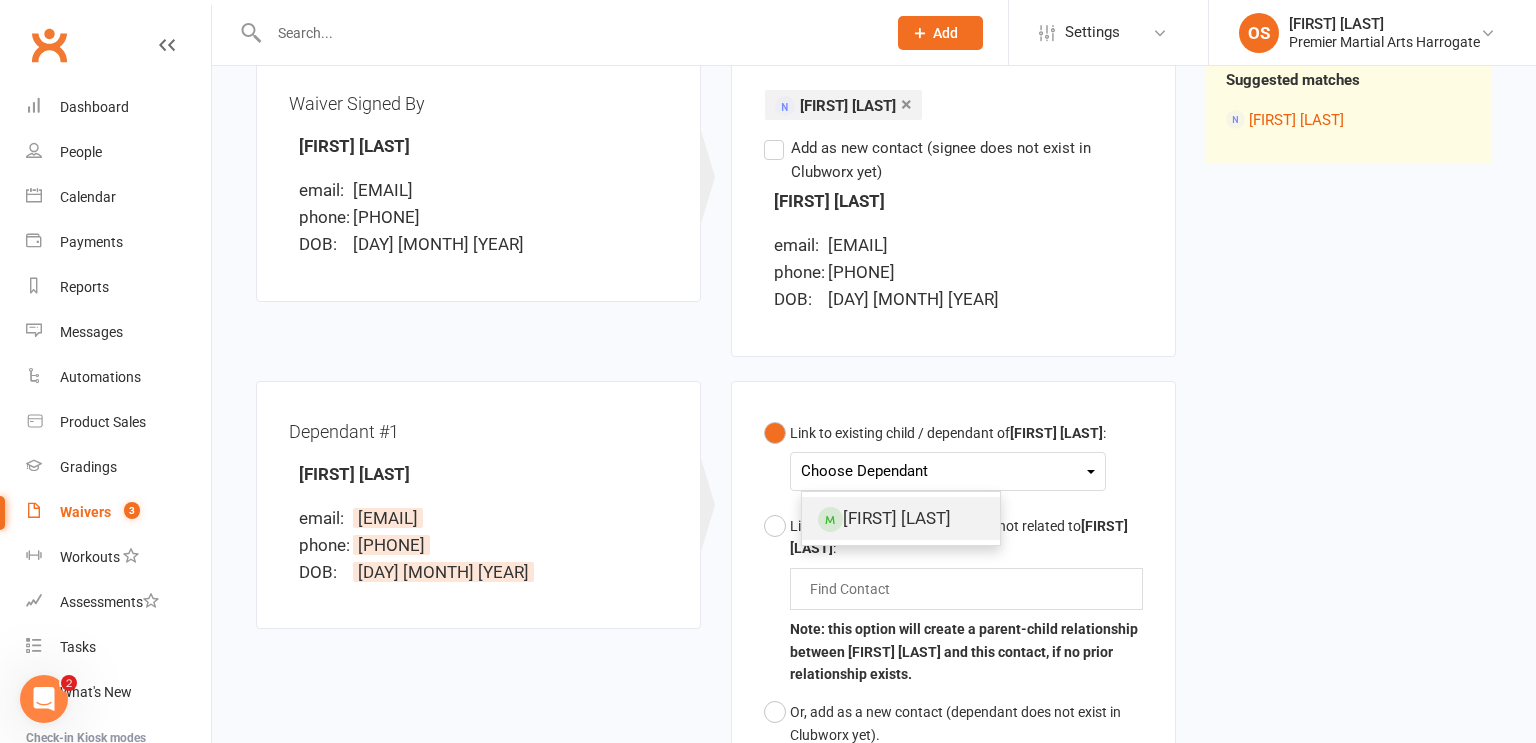 click on "[FIRST] [LAST]" at bounding box center [901, 518] 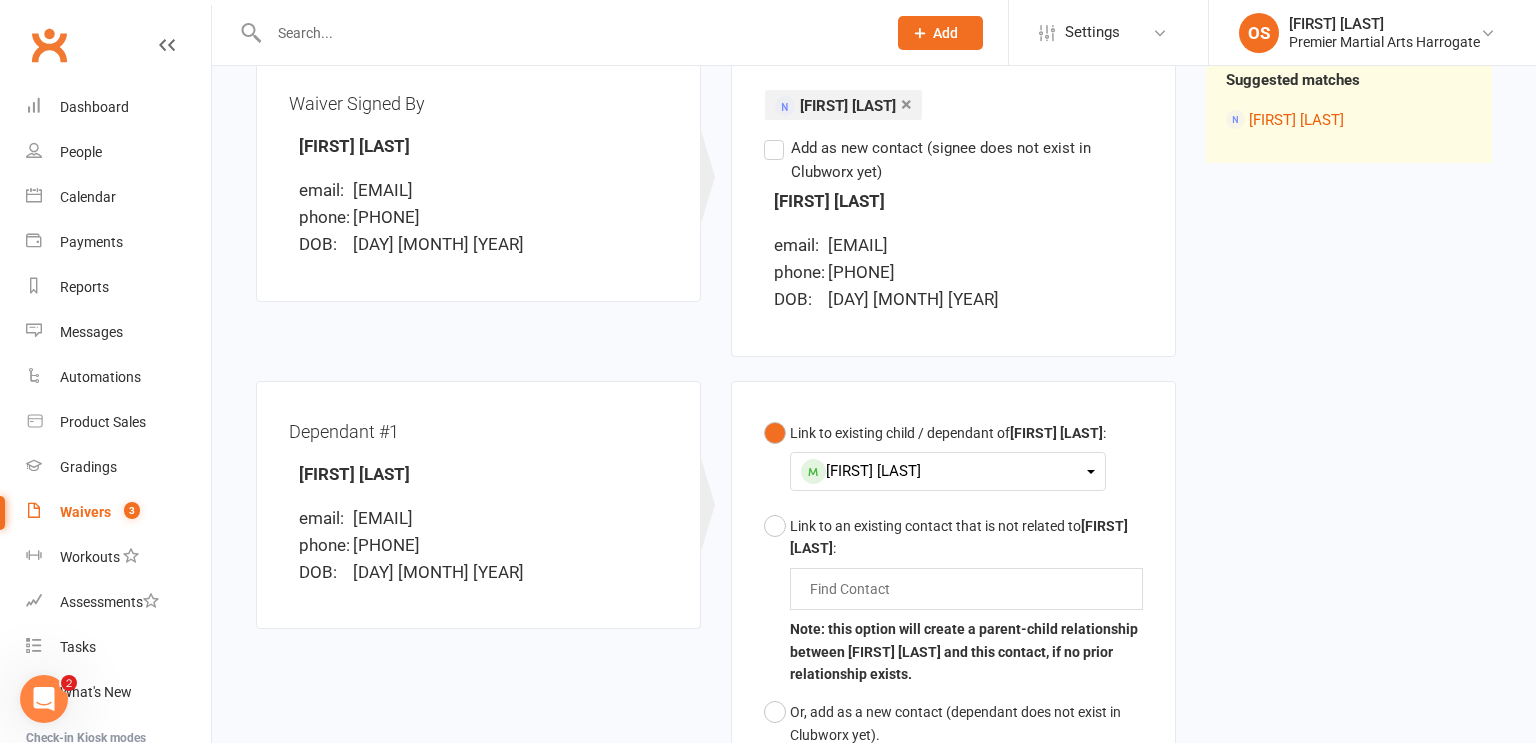 scroll, scrollTop: 737, scrollLeft: 0, axis: vertical 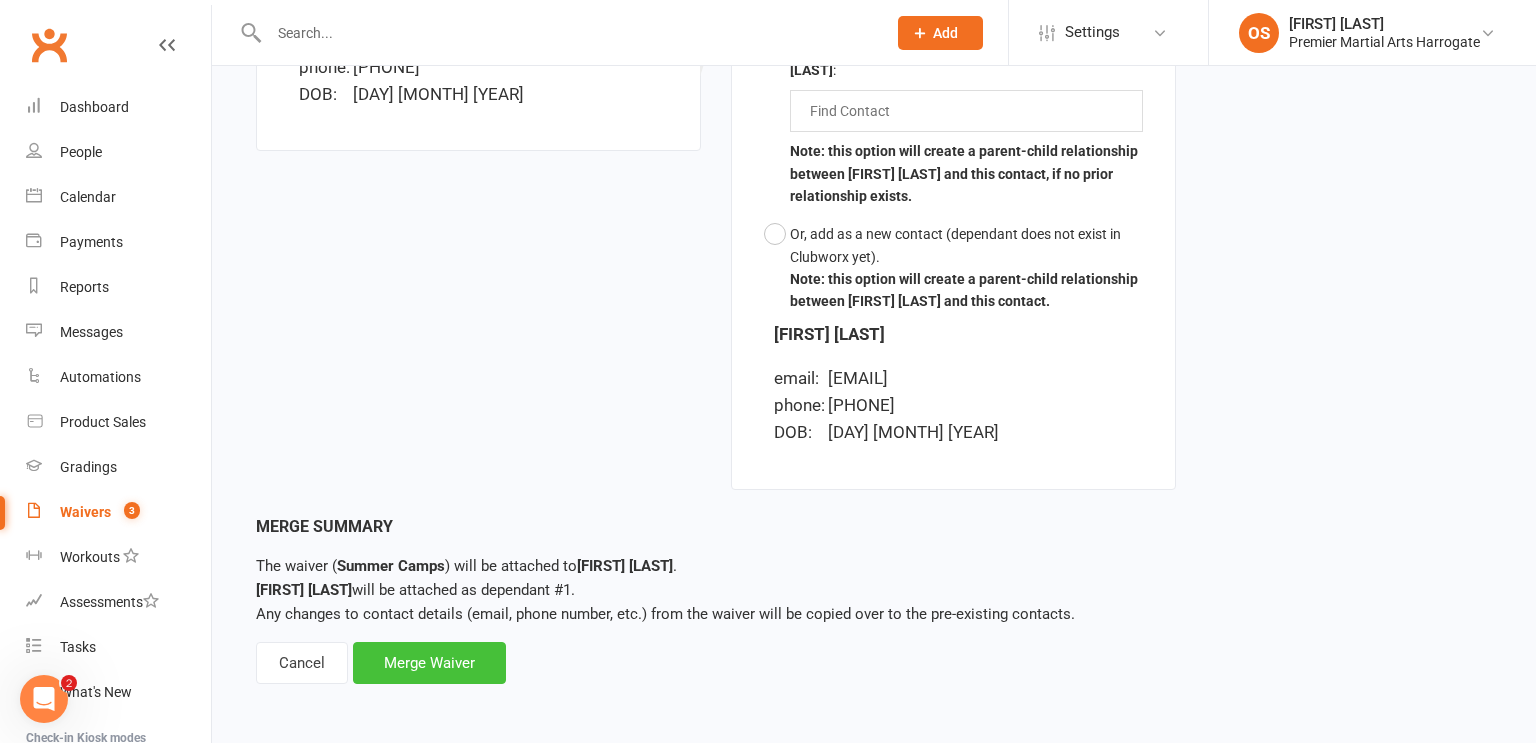 click on "Merge Waiver" at bounding box center [429, 663] 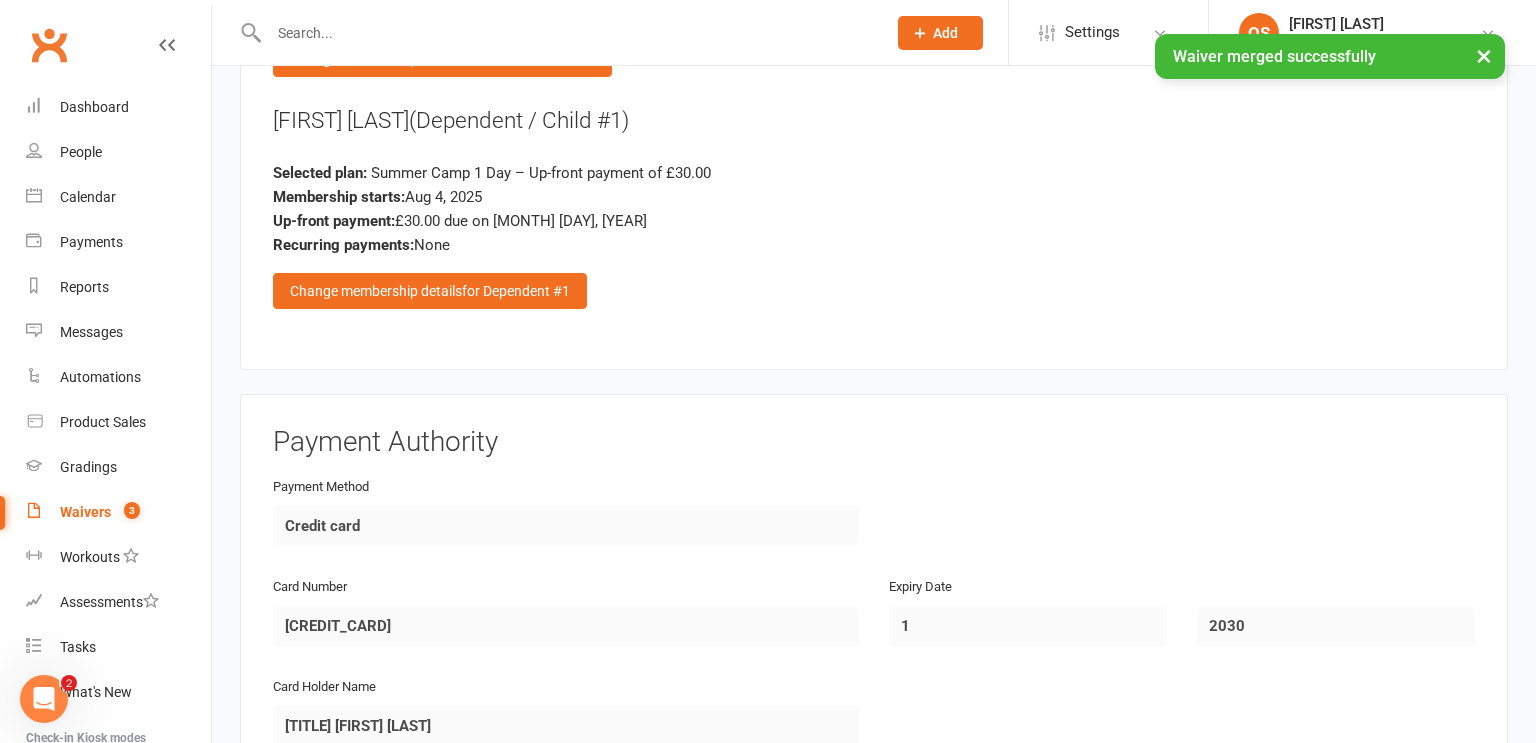 scroll, scrollTop: 3901, scrollLeft: 0, axis: vertical 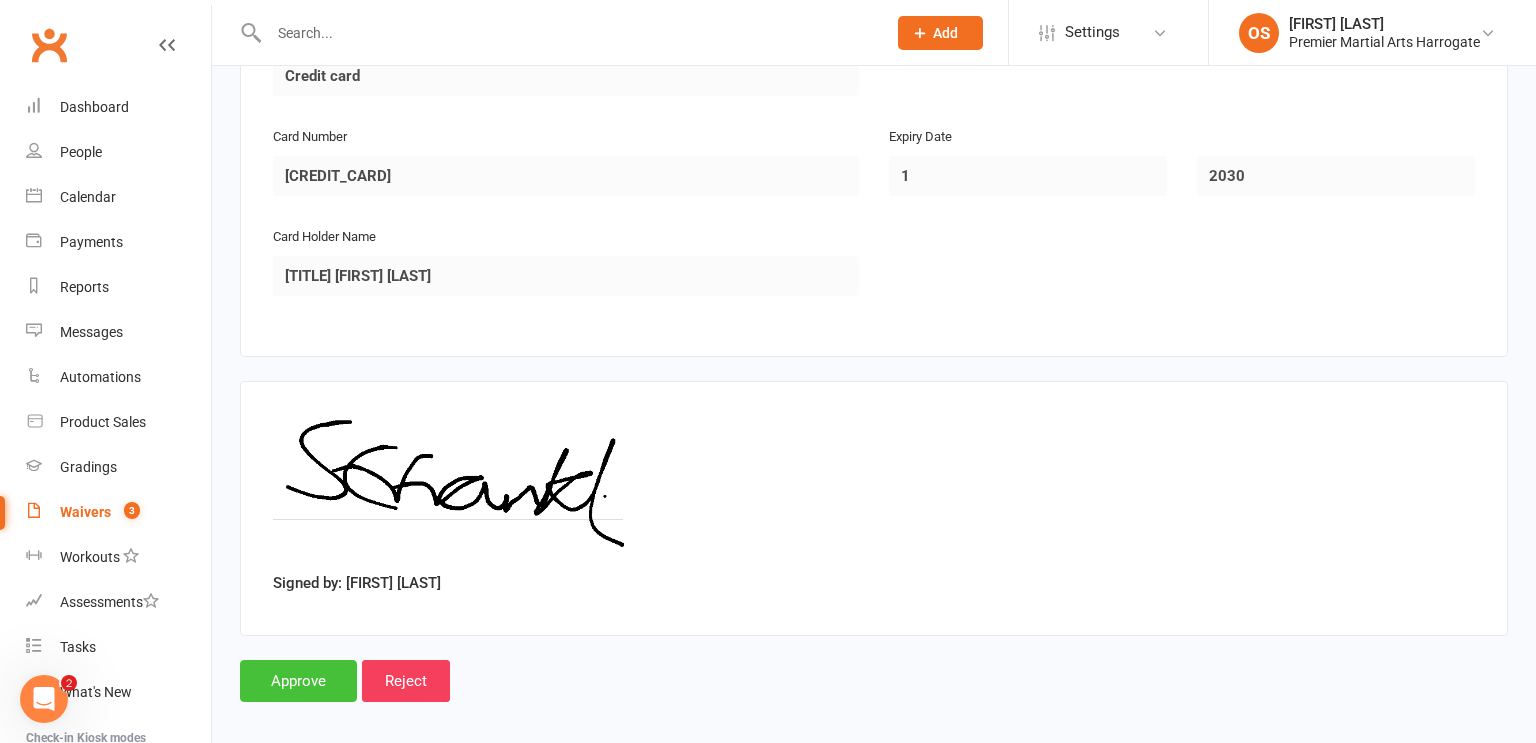 click on "Approve" at bounding box center (298, 681) 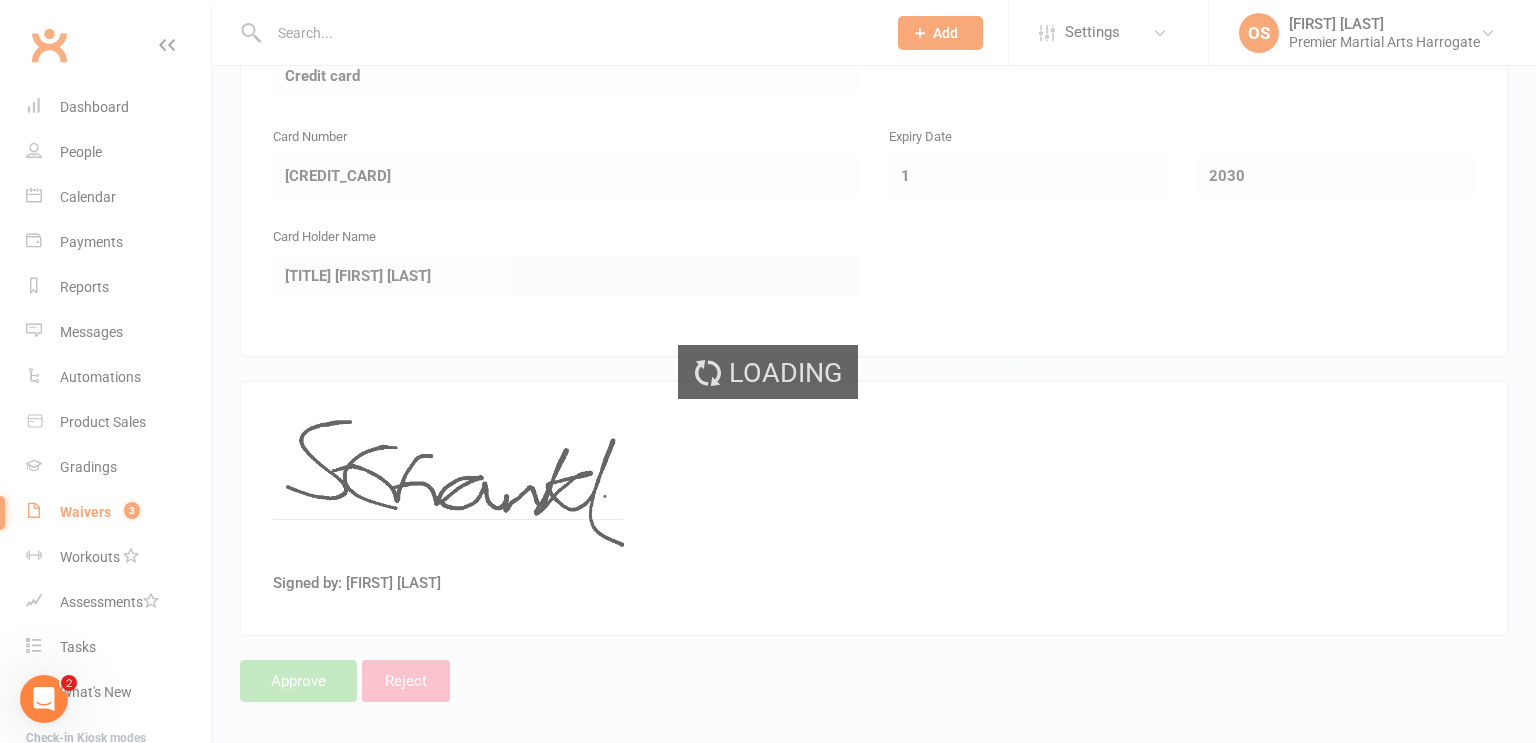 scroll, scrollTop: 0, scrollLeft: 0, axis: both 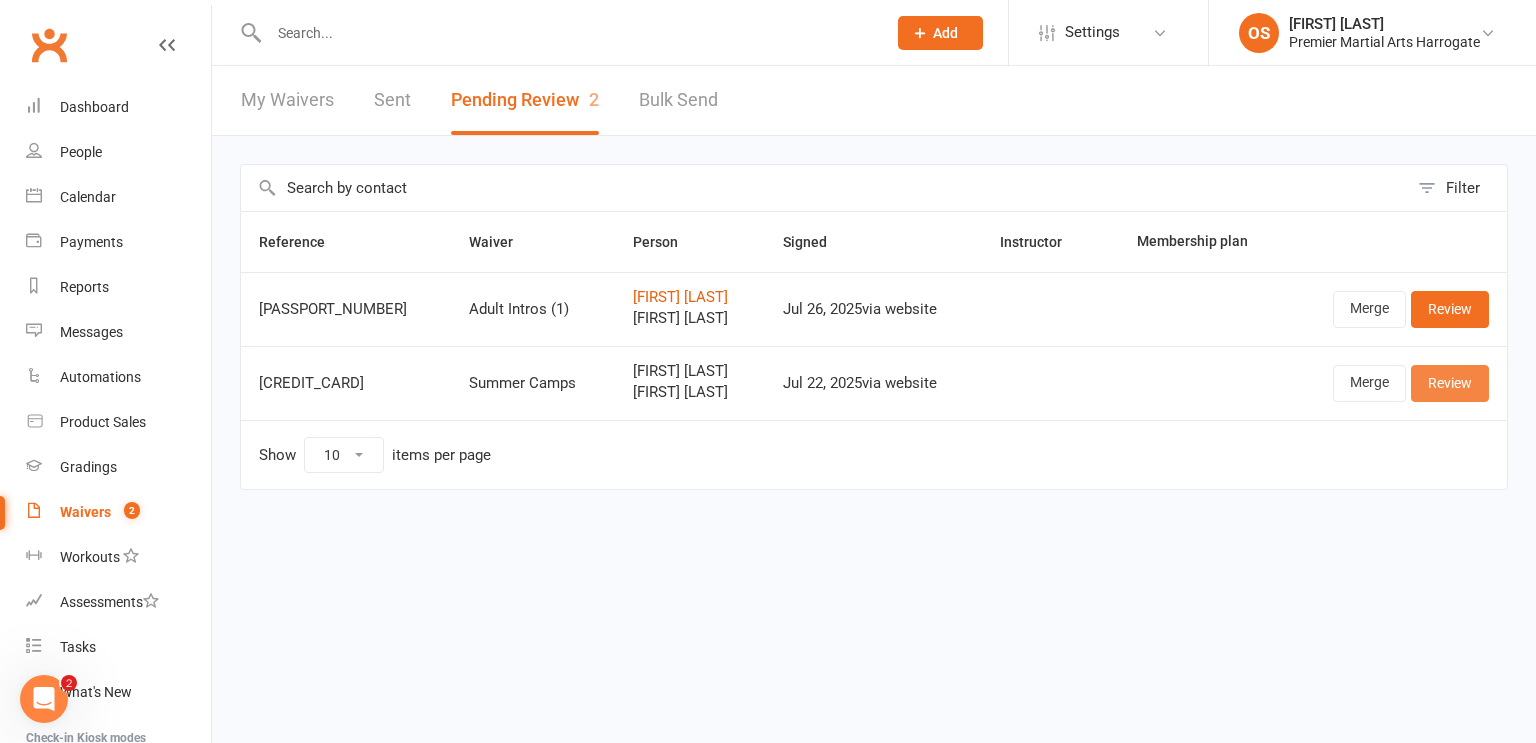 click on "Review" at bounding box center (1450, 383) 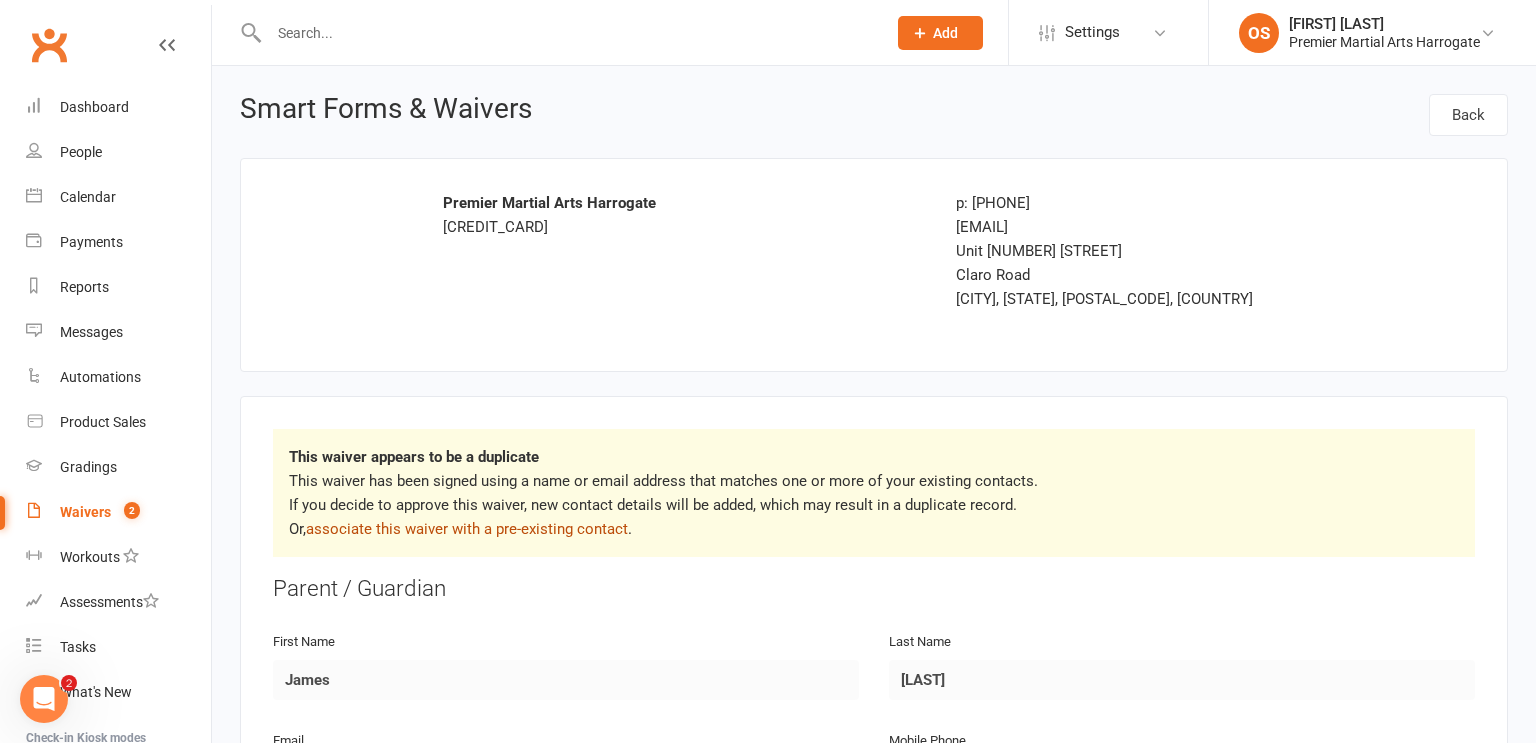 click on "associate this waiver with a pre-existing contact" at bounding box center (467, 529) 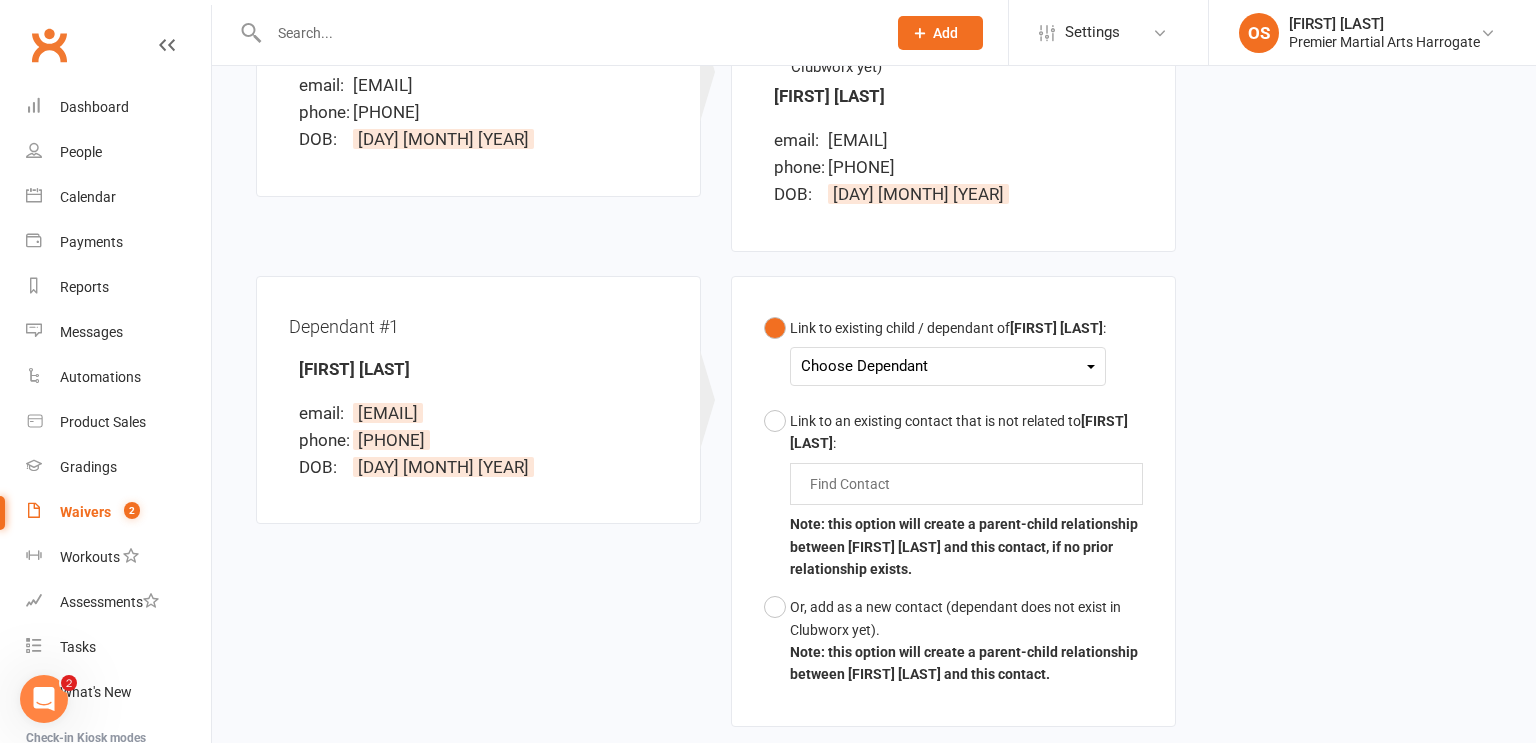 scroll, scrollTop: 364, scrollLeft: 0, axis: vertical 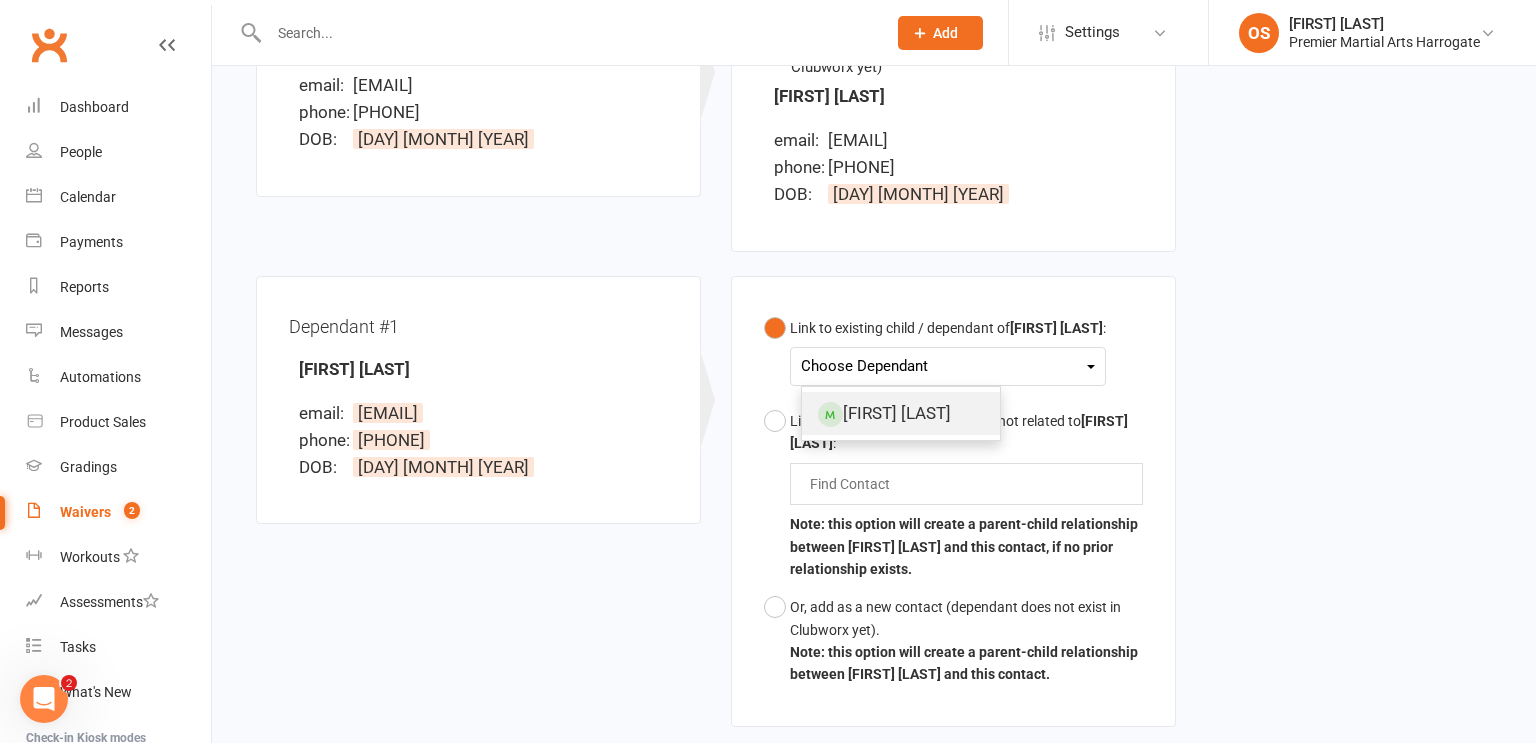 click on "[FIRST] [LAST]" at bounding box center [901, 413] 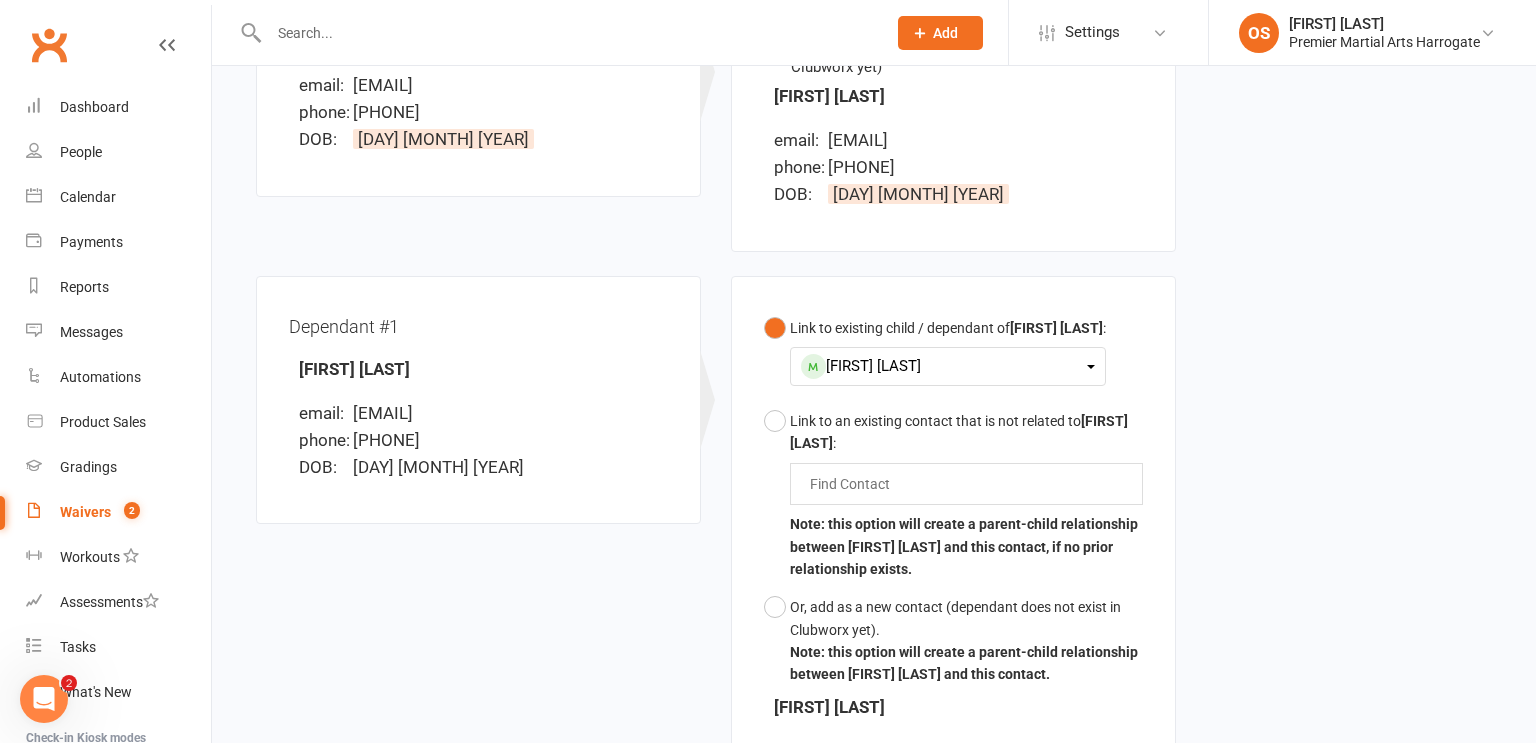 scroll, scrollTop: 737, scrollLeft: 0, axis: vertical 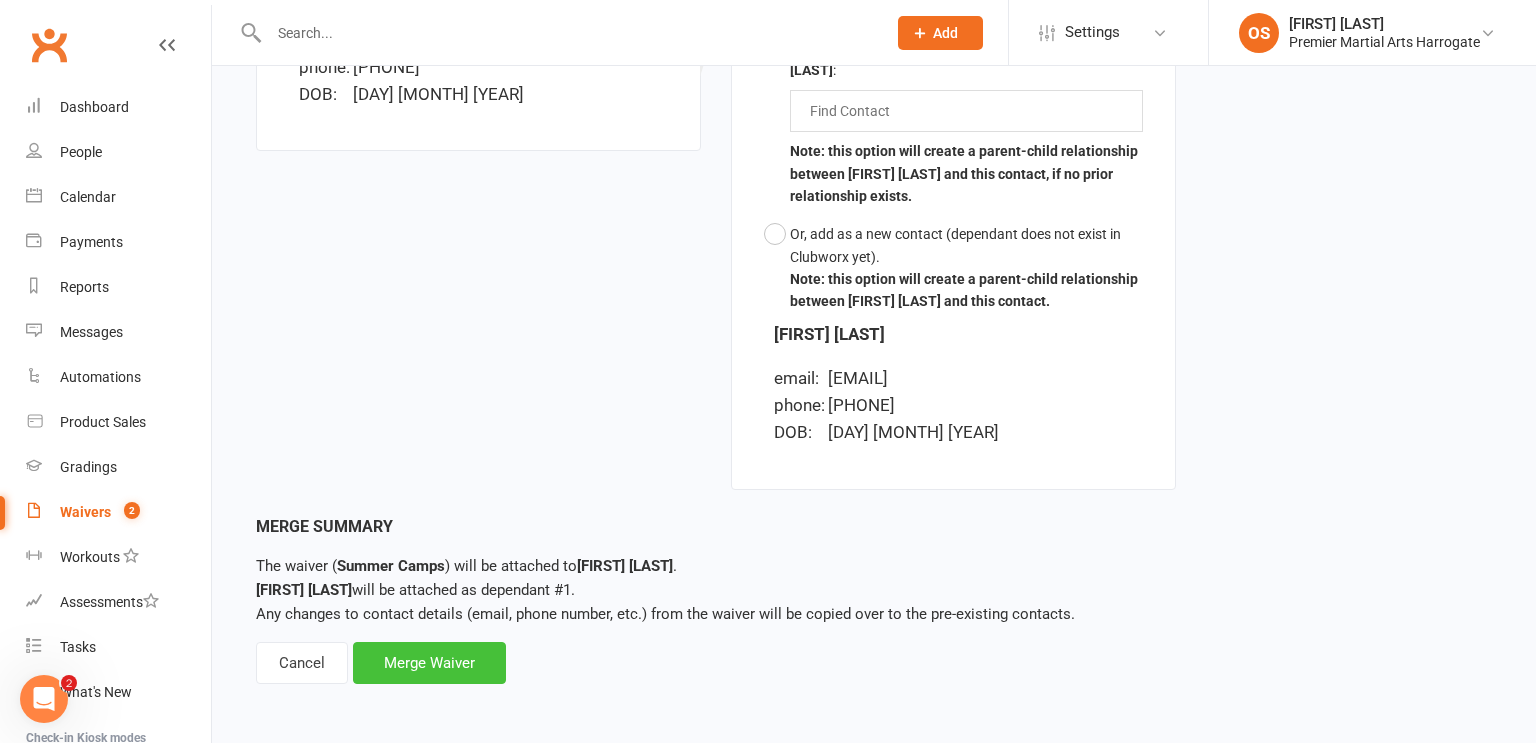 click on "Merge Waiver" at bounding box center [429, 663] 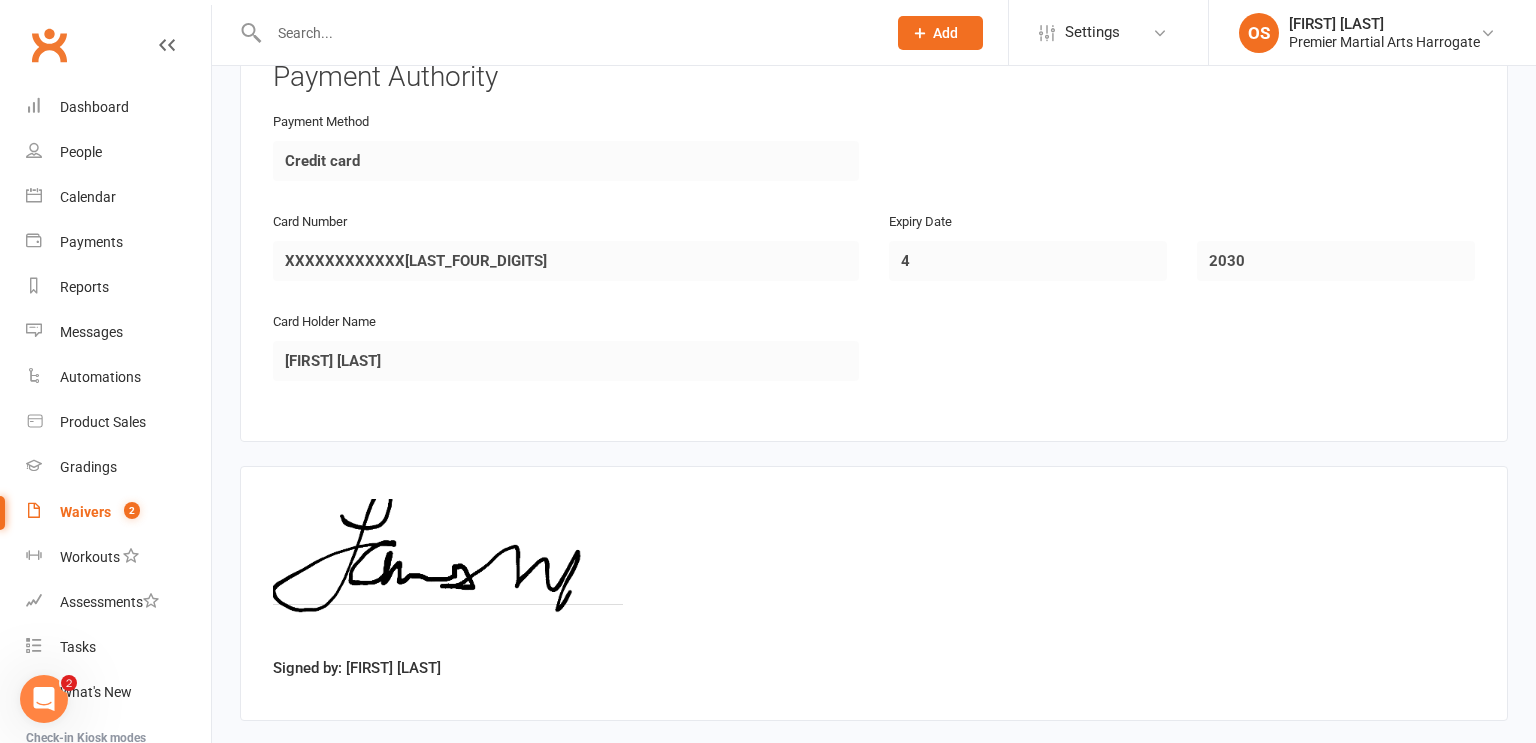 scroll, scrollTop: 3901, scrollLeft: 0, axis: vertical 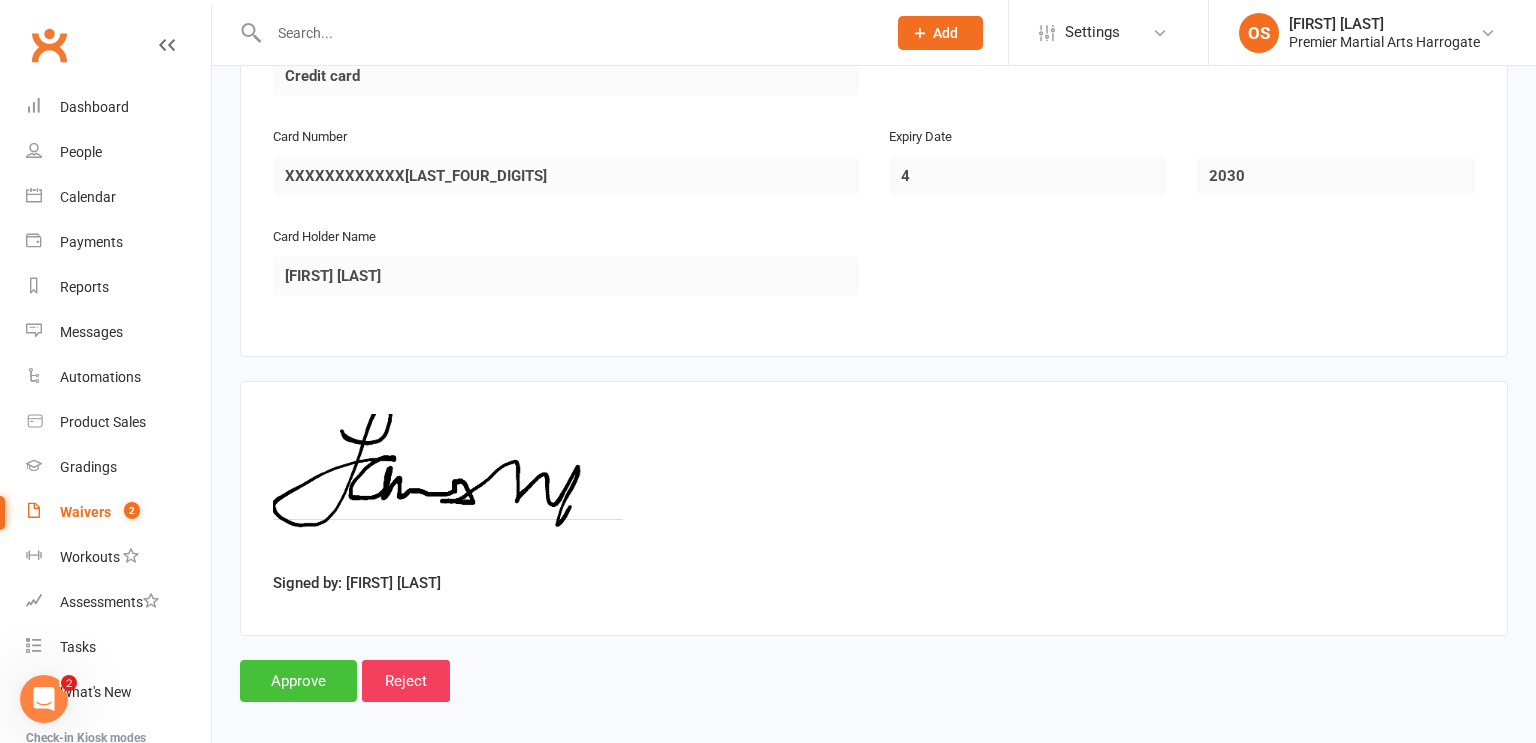 click on "Approve" at bounding box center [298, 681] 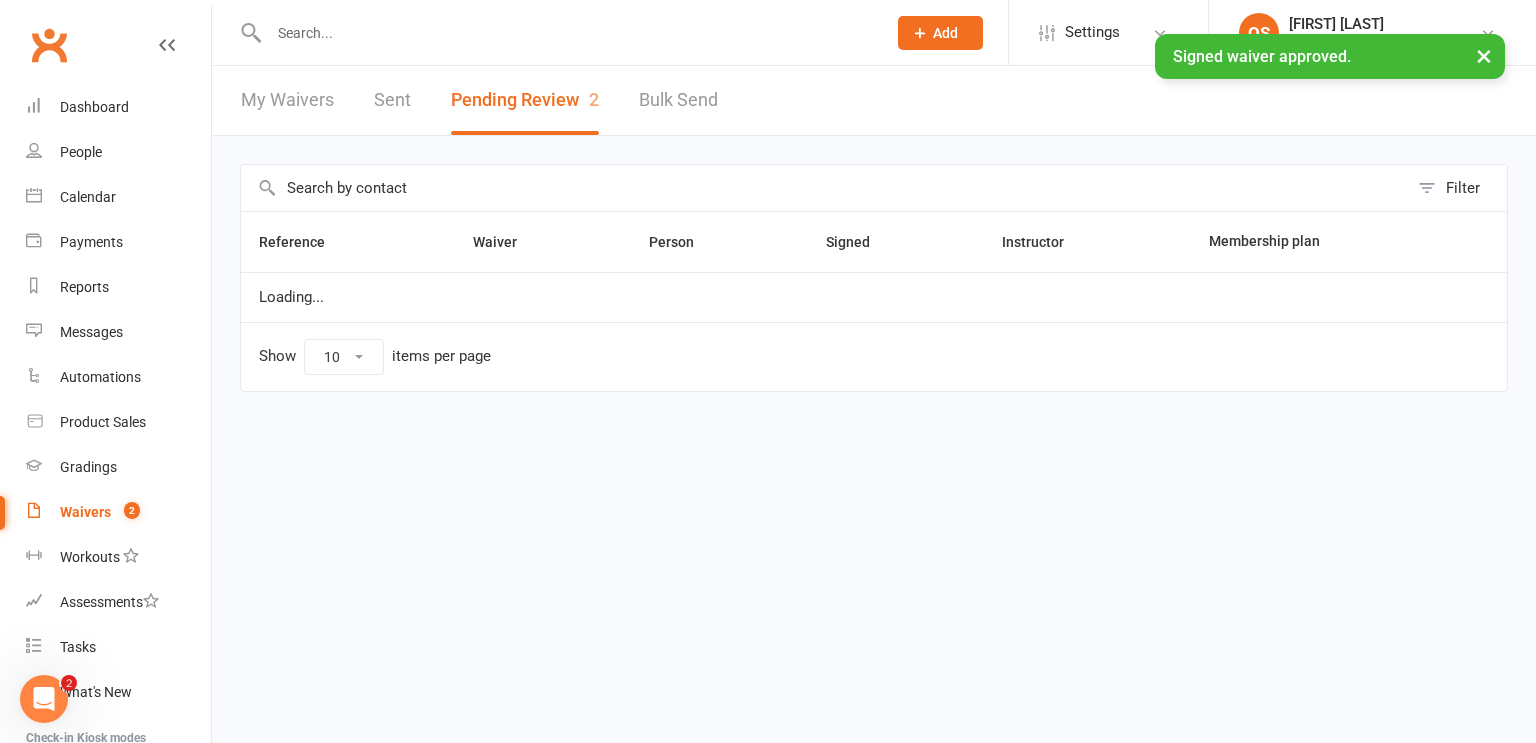 scroll, scrollTop: 0, scrollLeft: 0, axis: both 